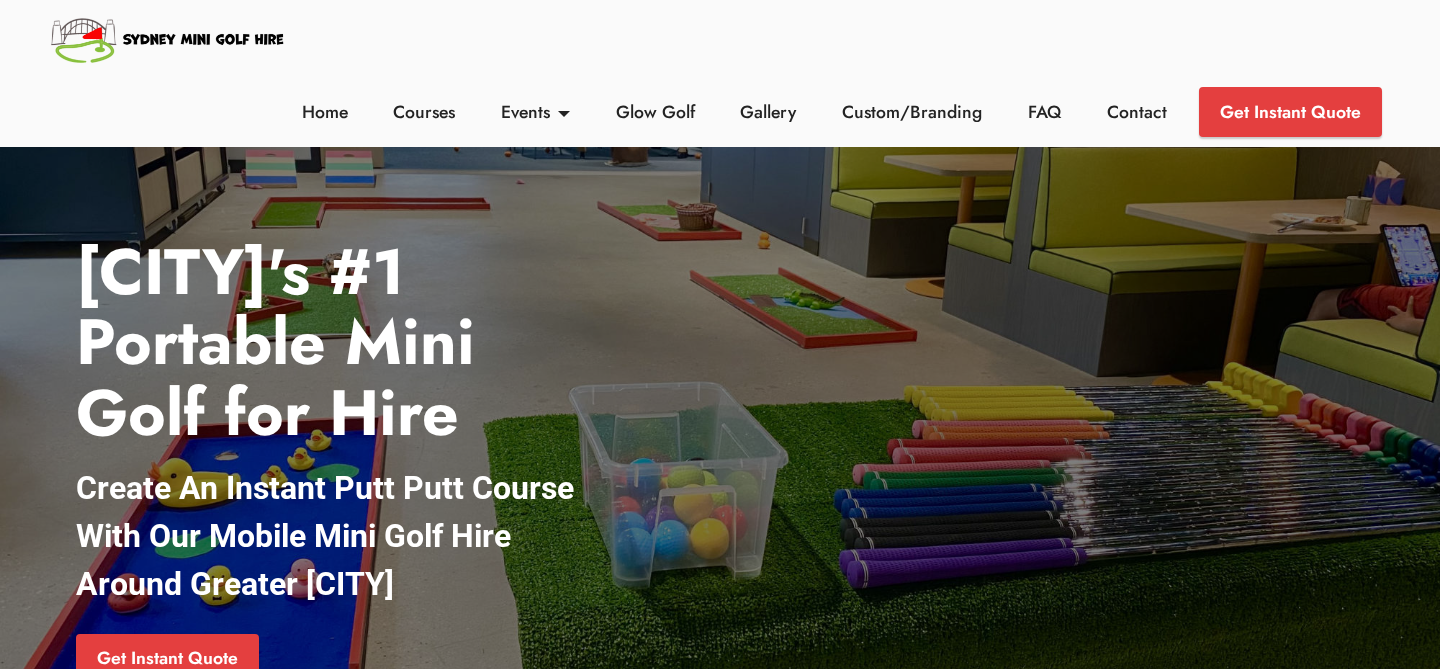 scroll, scrollTop: 0, scrollLeft: 0, axis: both 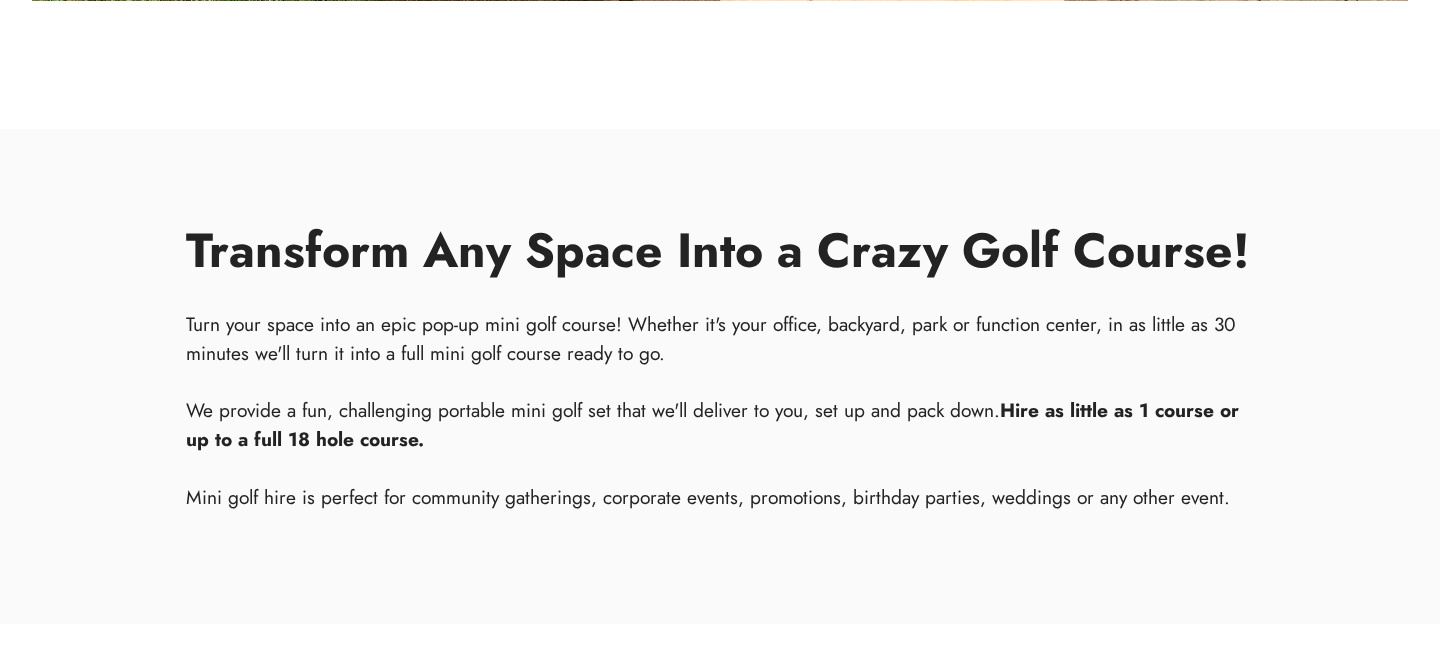 click on "Turn your space into an epic pop-up mini golf course! Whether it's your office, backyard, park or function center, in as little as 30 minutes we'll turn it into a full mini golf course ready to go.  We provide a fun, challenging portable mini golf set that we'll deliver to you, set up and pack down.  Hire as little as 1 course or up to a full 18 hole course.  Mini golf hire is perfect for community gatherings, corporate events, promotions, birthday parties, weddings or any other event." at bounding box center [720, 411] 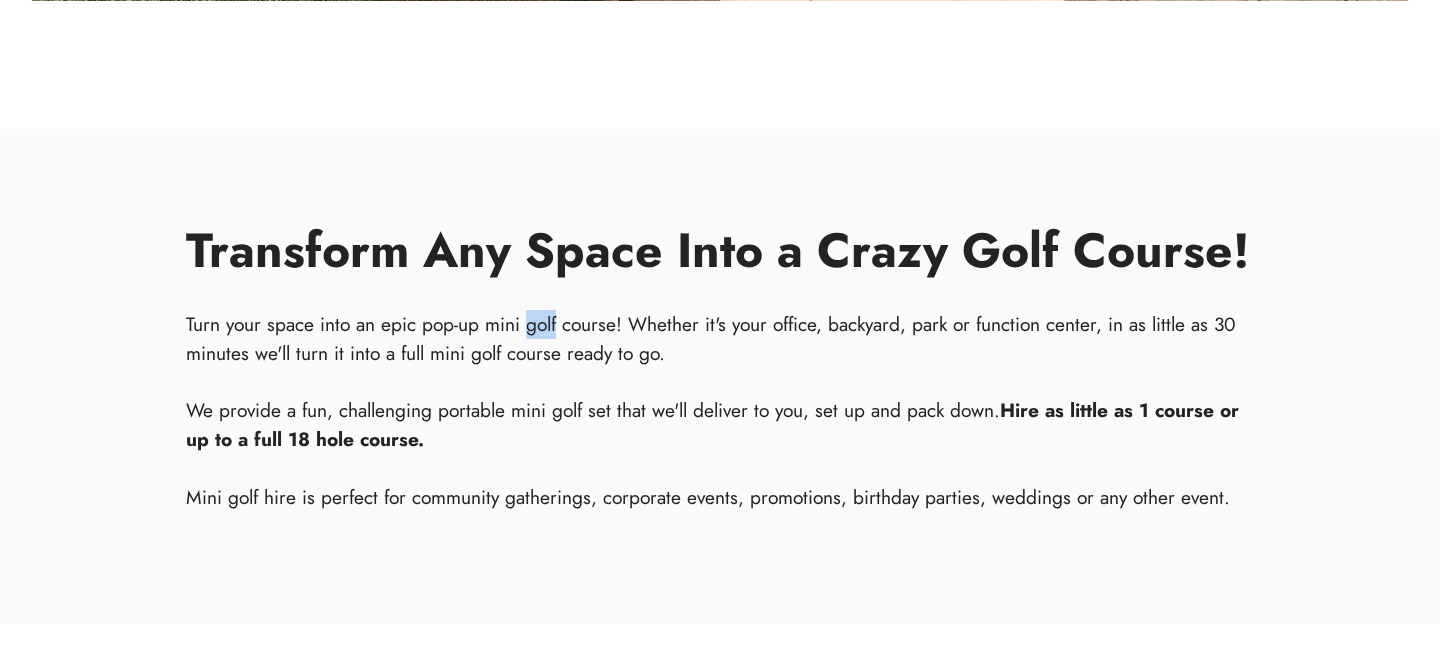 click on "Turn your space into an epic pop-up mini golf course! Whether it's your office, backyard, park or function center, in as little as 30 minutes we'll turn it into a full mini golf course ready to go.  We provide a fun, challenging portable mini golf set that we'll deliver to you, set up and pack down.  Hire as little as 1 course or up to a full 18 hole course.  Mini golf hire is perfect for community gatherings, corporate events, promotions, birthday parties, weddings or any other event." at bounding box center (720, 411) 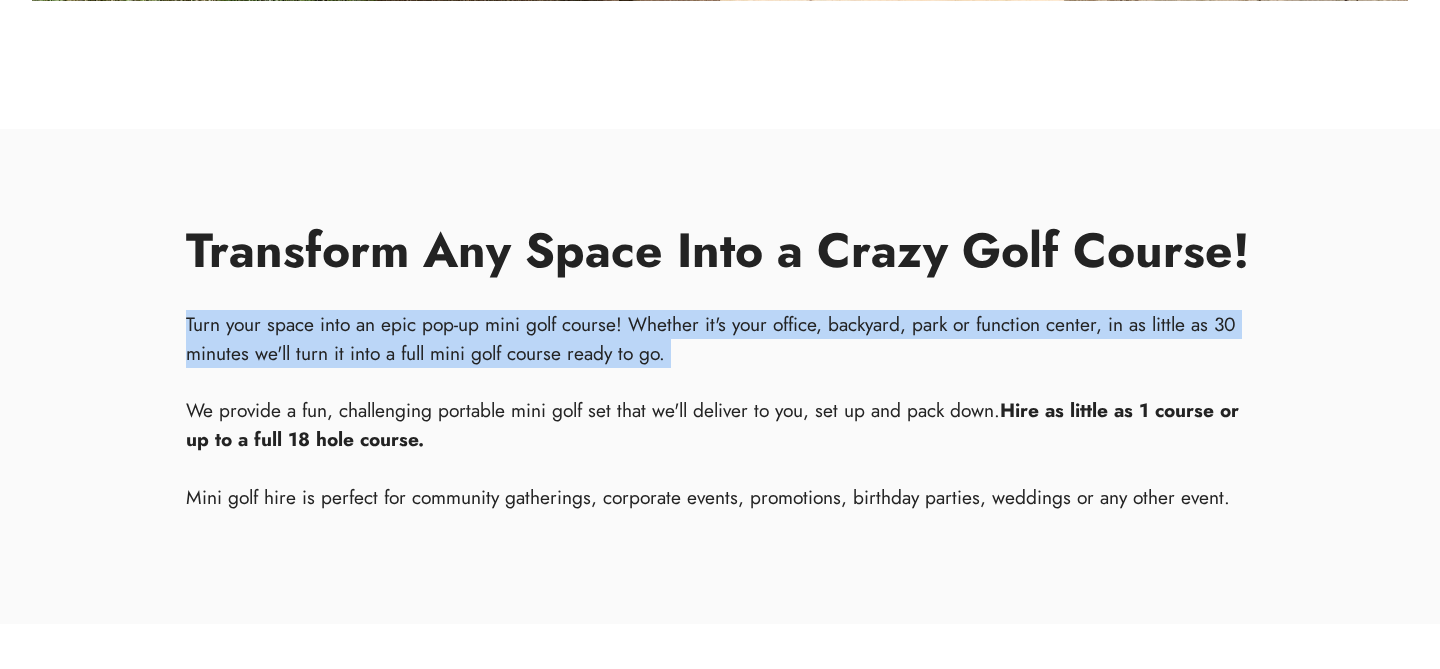 click on "Turn your space into an epic pop-up mini golf course! Whether it's your office, backyard, park or function center, in as little as 30 minutes we'll turn it into a full mini golf course ready to go.  We provide a fun, challenging portable mini golf set that we'll deliver to you, set up and pack down.  Hire as little as 1 course or up to a full 18 hole course.  Mini golf hire is perfect for community gatherings, corporate events, promotions, birthday parties, weddings or any other event." at bounding box center (720, 411) 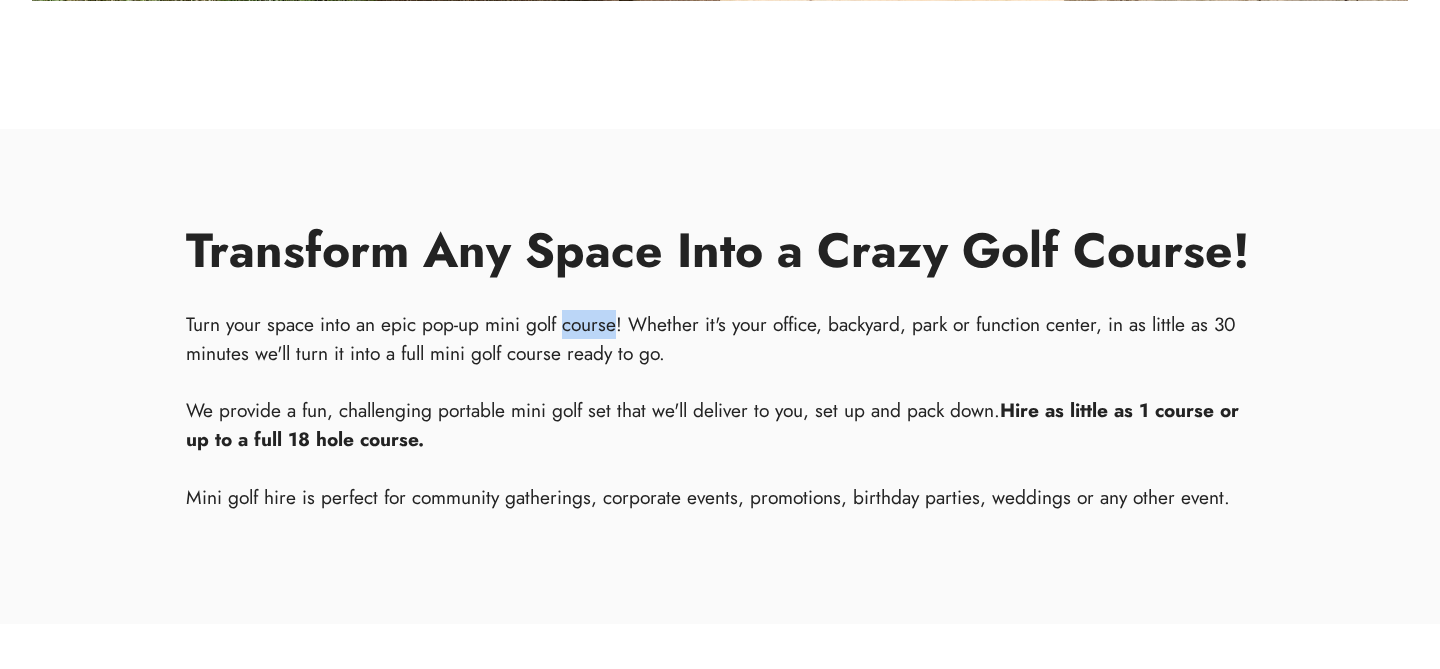 click on "Turn your space into an epic pop-up mini golf course! Whether it's your office, backyard, park or function center, in as little as 30 minutes we'll turn it into a full mini golf course ready to go.  We provide a fun, challenging portable mini golf set that we'll deliver to you, set up and pack down.  Hire as little as 1 course or up to a full 18 hole course.  Mini golf hire is perfect for community gatherings, corporate events, promotions, birthday parties, weddings or any other event." at bounding box center (720, 411) 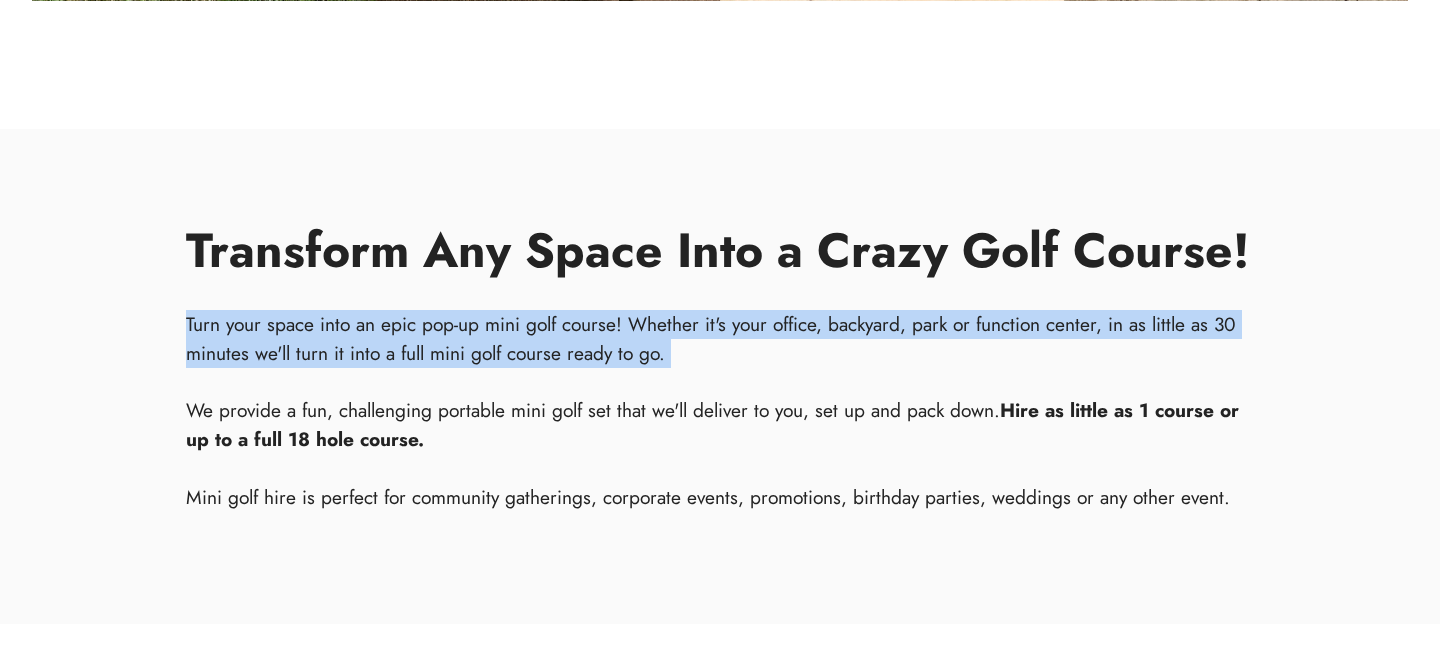 click on "Turn your space into an epic pop-up mini golf course! Whether it's your office, backyard, park or function center, in as little as 30 minutes we'll turn it into a full mini golf course ready to go.  We provide a fun, challenging portable mini golf set that we'll deliver to you, set up and pack down.  Hire as little as 1 course or up to a full 18 hole course.  Mini golf hire is perfect for community gatherings, corporate events, promotions, birthday parties, weddings or any other event." at bounding box center (720, 411) 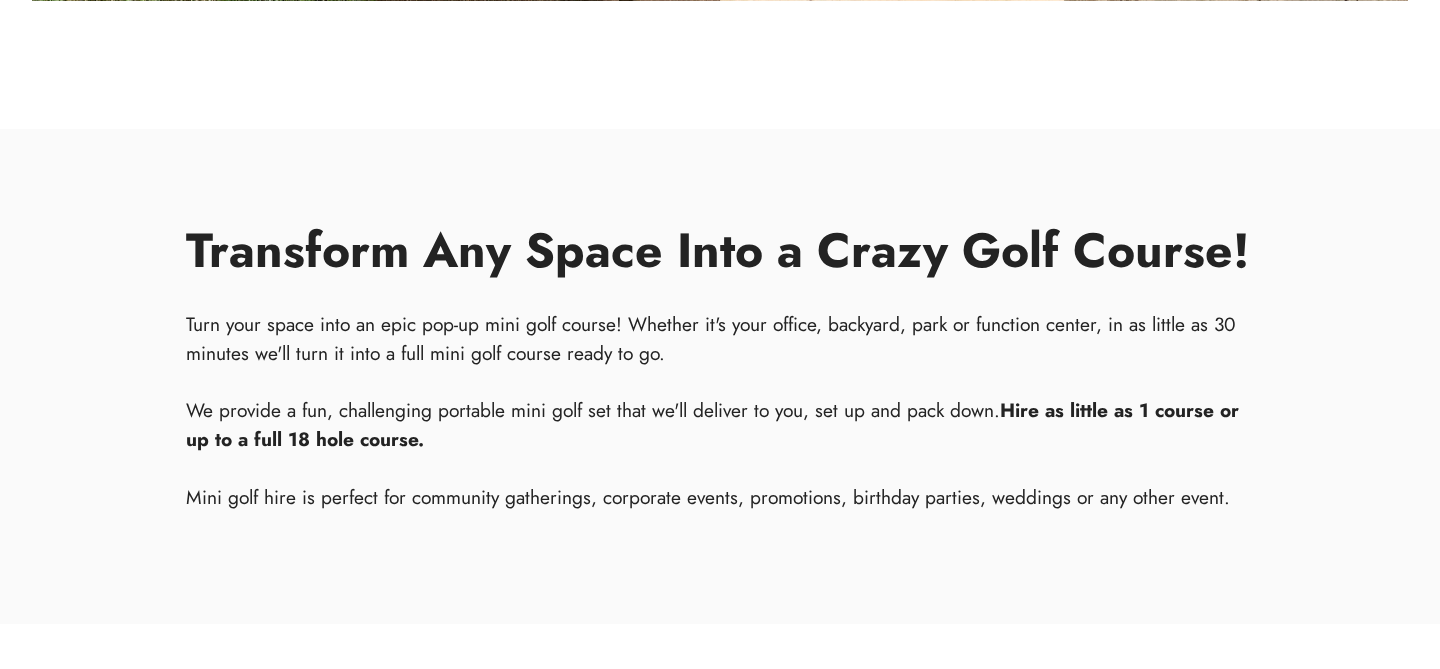 click on "Turn your space into an epic pop-up mini golf course! Whether it's your office, backyard, park or function center, in as little as 30 minutes we'll turn it into a full mini golf course ready to go.  We provide a fun, challenging portable mini golf set that we'll deliver to you, set up and pack down.  Hire as little as 1 course or up to a full 18 hole course.  Mini golf hire is perfect for community gatherings, corporate events, promotions, birthday parties, weddings or any other event." at bounding box center (720, 411) 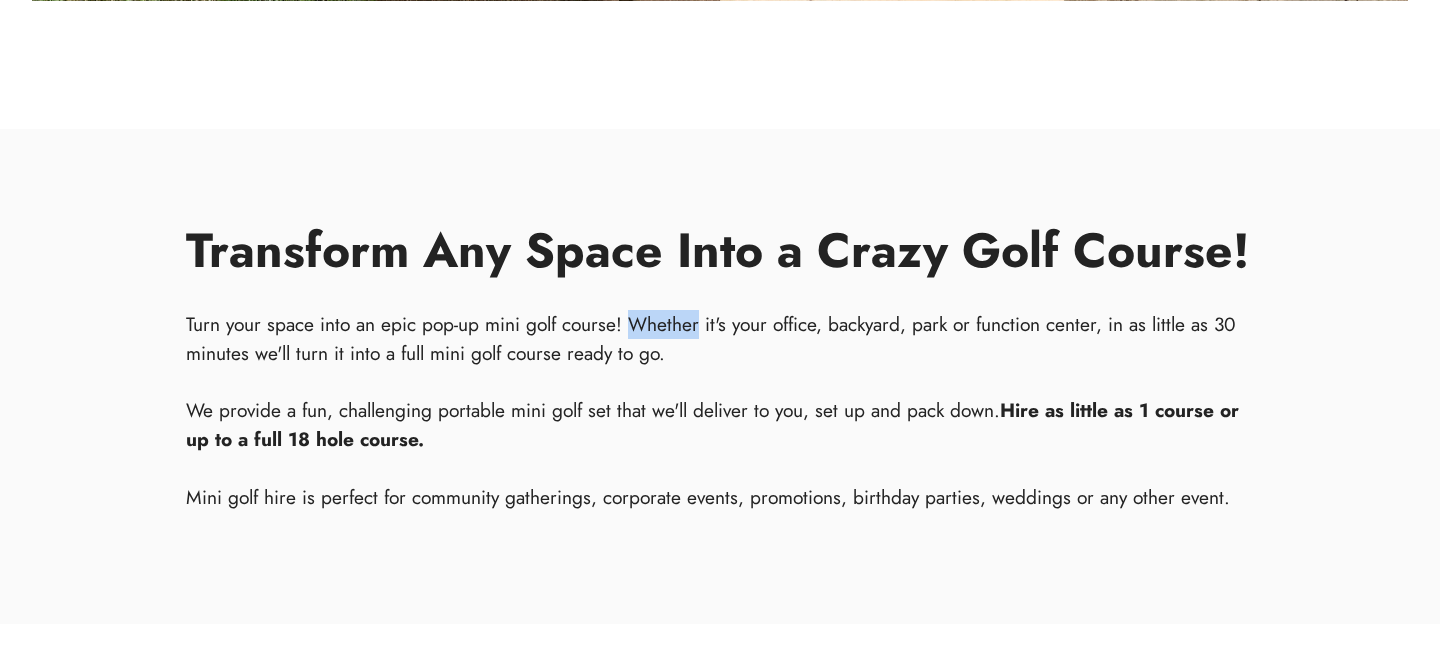 click on "Turn your space into an epic pop-up mini golf course! Whether it's your office, backyard, park or function center, in as little as 30 minutes we'll turn it into a full mini golf course ready to go.  We provide a fun, challenging portable mini golf set that we'll deliver to you, set up and pack down.  Hire as little as 1 course or up to a full 18 hole course.  Mini golf hire is perfect for community gatherings, corporate events, promotions, birthday parties, weddings or any other event." at bounding box center (720, 411) 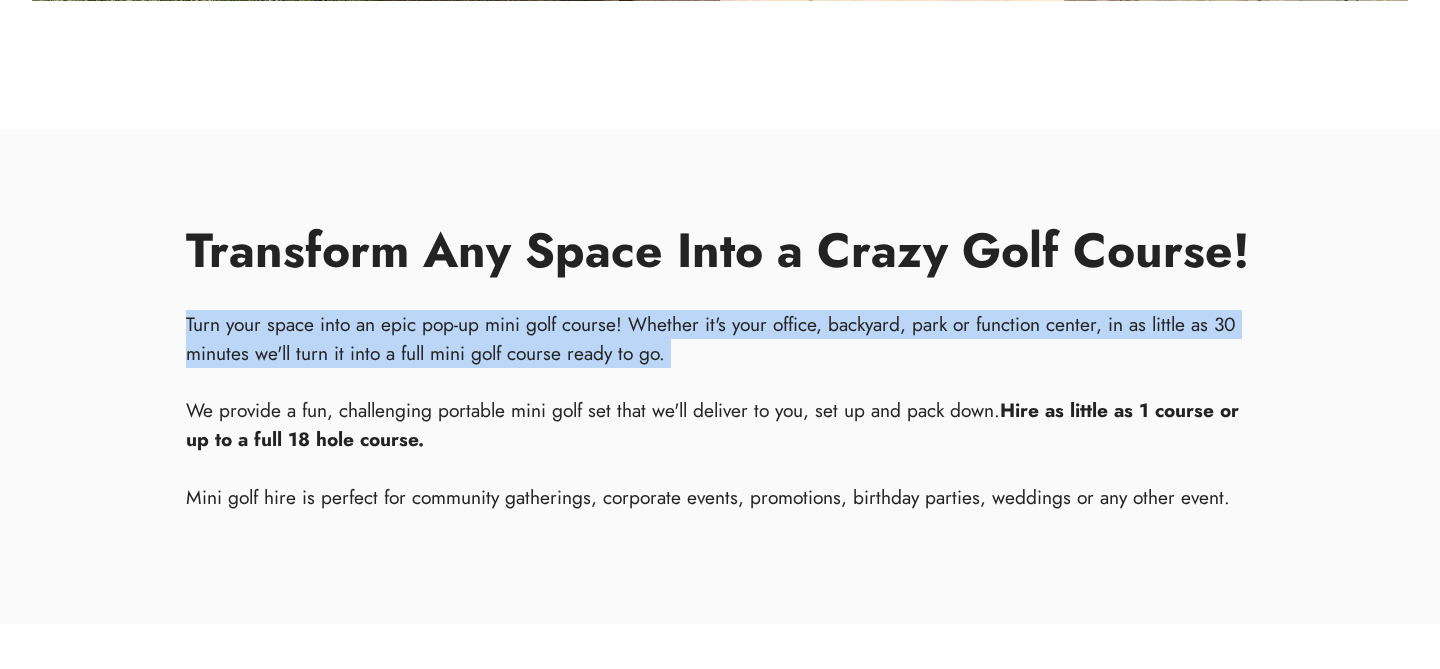 click on "Turn your space into an epic pop-up mini golf course! Whether it's your office, backyard, park or function center, in as little as 30 minutes we'll turn it into a full mini golf course ready to go.  We provide a fun, challenging portable mini golf set that we'll deliver to you, set up and pack down.  Hire as little as 1 course or up to a full 18 hole course.  Mini golf hire is perfect for community gatherings, corporate events, promotions, birthday parties, weddings or any other event." at bounding box center [720, 411] 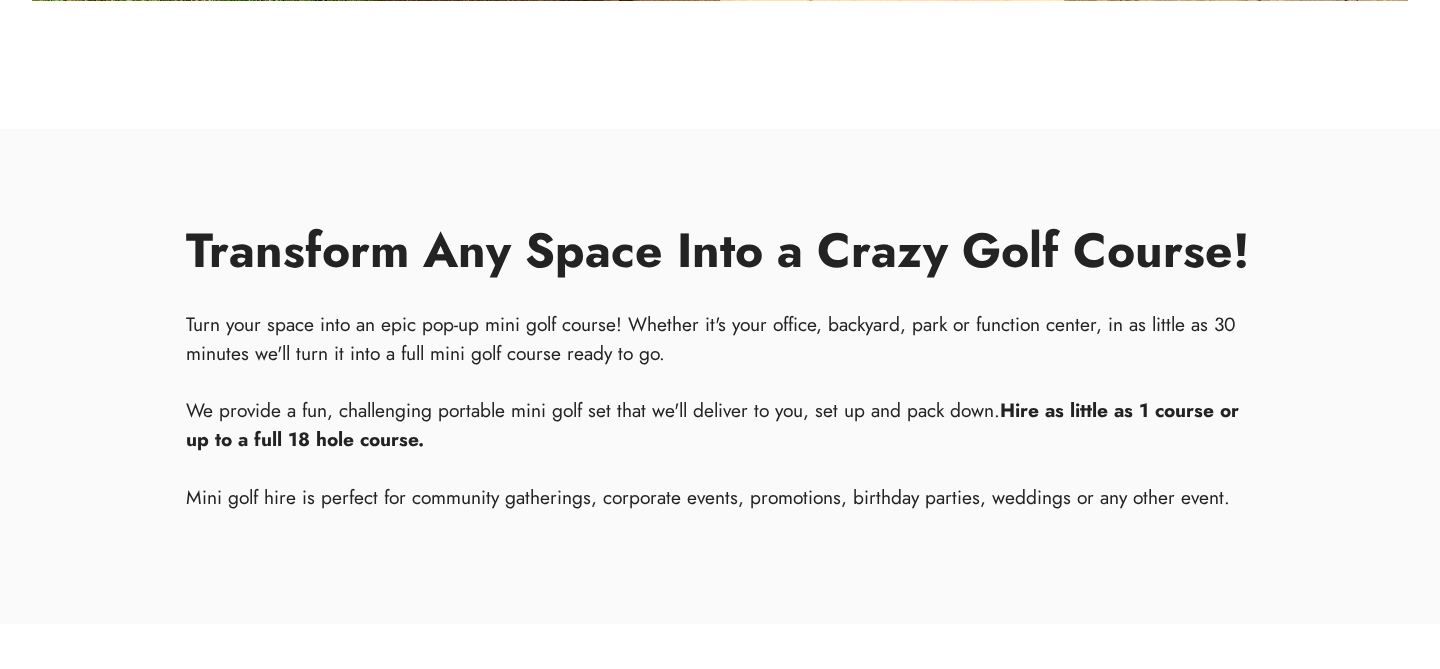 click on "Turn your space into an epic pop-up mini golf course! Whether it's your office, backyard, park or function center, in as little as 30 minutes we'll turn it into a full mini golf course ready to go.  We provide a fun, challenging portable mini golf set that we'll deliver to you, set up and pack down.  Hire as little as 1 course or up to a full 18 hole course.  Mini golf hire is perfect for community gatherings, corporate events, promotions, birthday parties, weddings or any other event." at bounding box center [720, 411] 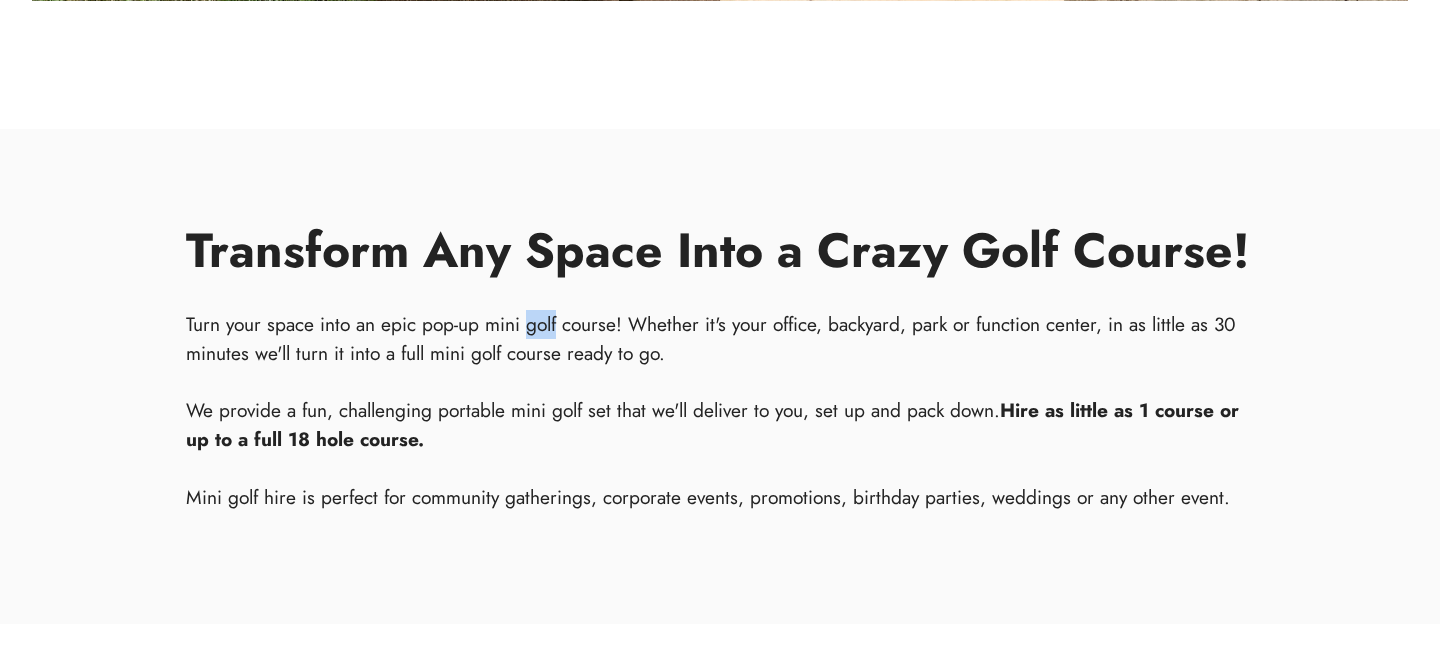 click on "Turn your space into an epic pop-up mini golf course! Whether it's your office, backyard, park or function center, in as little as 30 minutes we'll turn it into a full mini golf course ready to go.  We provide a fun, challenging portable mini golf set that we'll deliver to you, set up and pack down.  Hire as little as 1 course or up to a full 18 hole course.  Mini golf hire is perfect for community gatherings, corporate events, promotions, birthday parties, weddings or any other event." at bounding box center (720, 411) 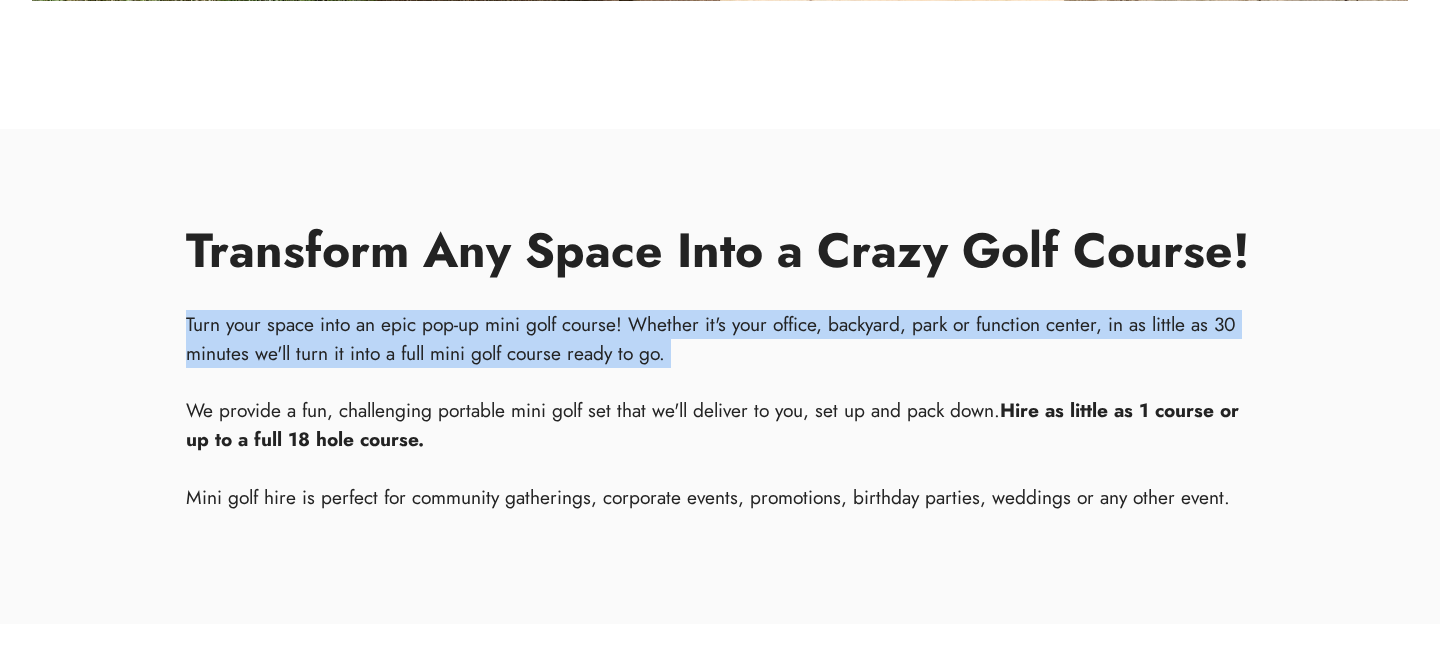 click on "Turn your space into an epic pop-up mini golf course! Whether it's your office, backyard, park or function center, in as little as 30 minutes we'll turn it into a full mini golf course ready to go.  We provide a fun, challenging portable mini golf set that we'll deliver to you, set up and pack down.  Hire as little as 1 course or up to a full 18 hole course.  Mini golf hire is perfect for community gatherings, corporate events, promotions, birthday parties, weddings or any other event." at bounding box center [720, 411] 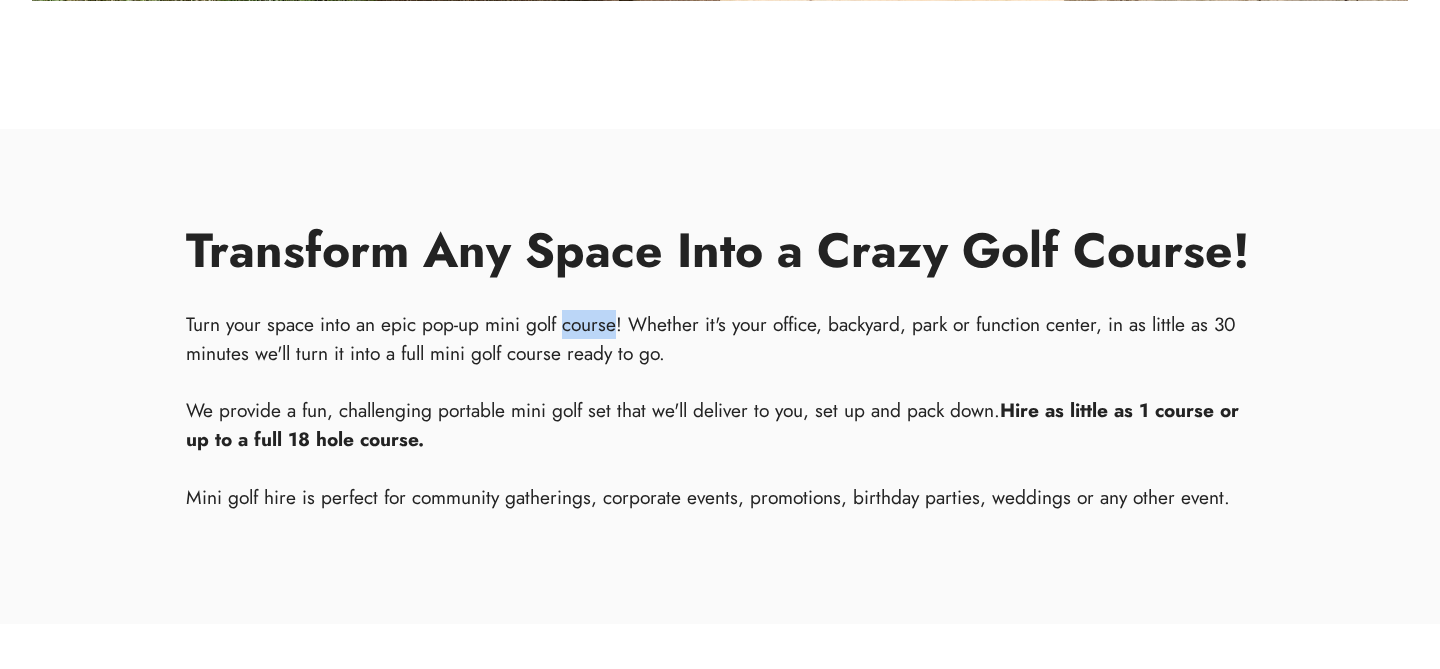 click on "Turn your space into an epic pop-up mini golf course! Whether it's your office, backyard, park or function center, in as little as 30 minutes we'll turn it into a full mini golf course ready to go.  We provide a fun, challenging portable mini golf set that we'll deliver to you, set up and pack down.  Hire as little as 1 course or up to a full 18 hole course.  Mini golf hire is perfect for community gatherings, corporate events, promotions, birthday parties, weddings or any other event." at bounding box center [720, 411] 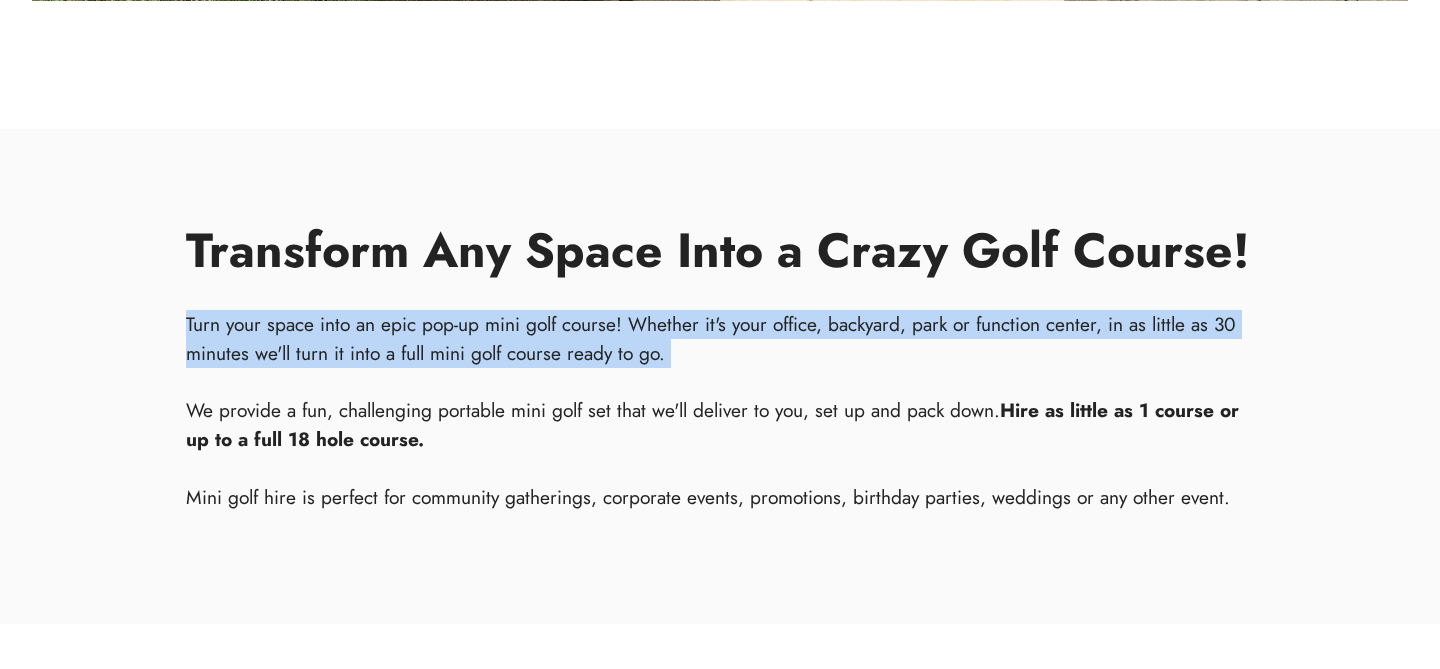 click on "Turn your space into an epic pop-up mini golf course! Whether it's your office, backyard, park or function center, in as little as 30 minutes we'll turn it into a full mini golf course ready to go.  We provide a fun, challenging portable mini golf set that we'll deliver to you, set up and pack down.  Hire as little as 1 course or up to a full 18 hole course.  Mini golf hire is perfect for community gatherings, corporate events, promotions, birthday parties, weddings or any other event." at bounding box center [720, 411] 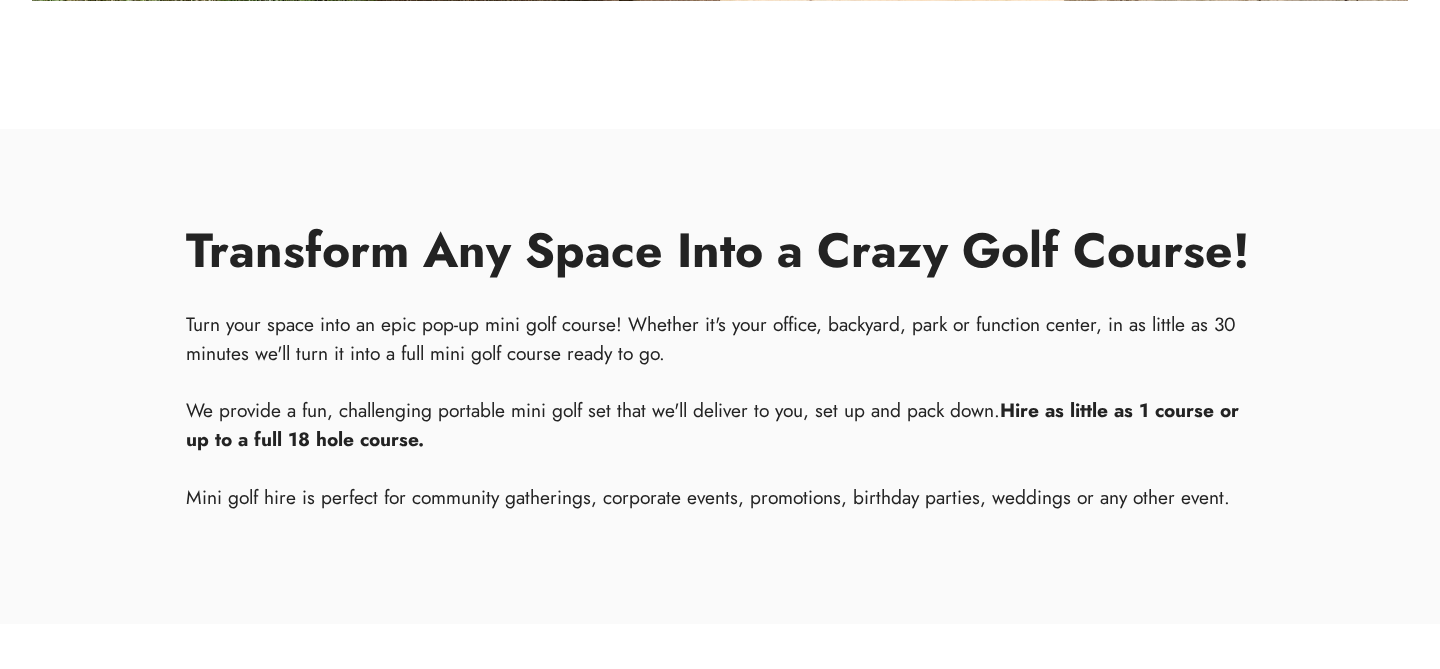 click on "Turn your space into an epic pop-up mini golf course! Whether it's your office, backyard, park or function center, in as little as 30 minutes we'll turn it into a full mini golf course ready to go.  We provide a fun, challenging portable mini golf set that we'll deliver to you, set up and pack down.  Hire as little as 1 course or up to a full 18 hole course.  Mini golf hire is perfect for community gatherings, corporate events, promotions, birthday parties, weddings or any other event." at bounding box center [720, 411] 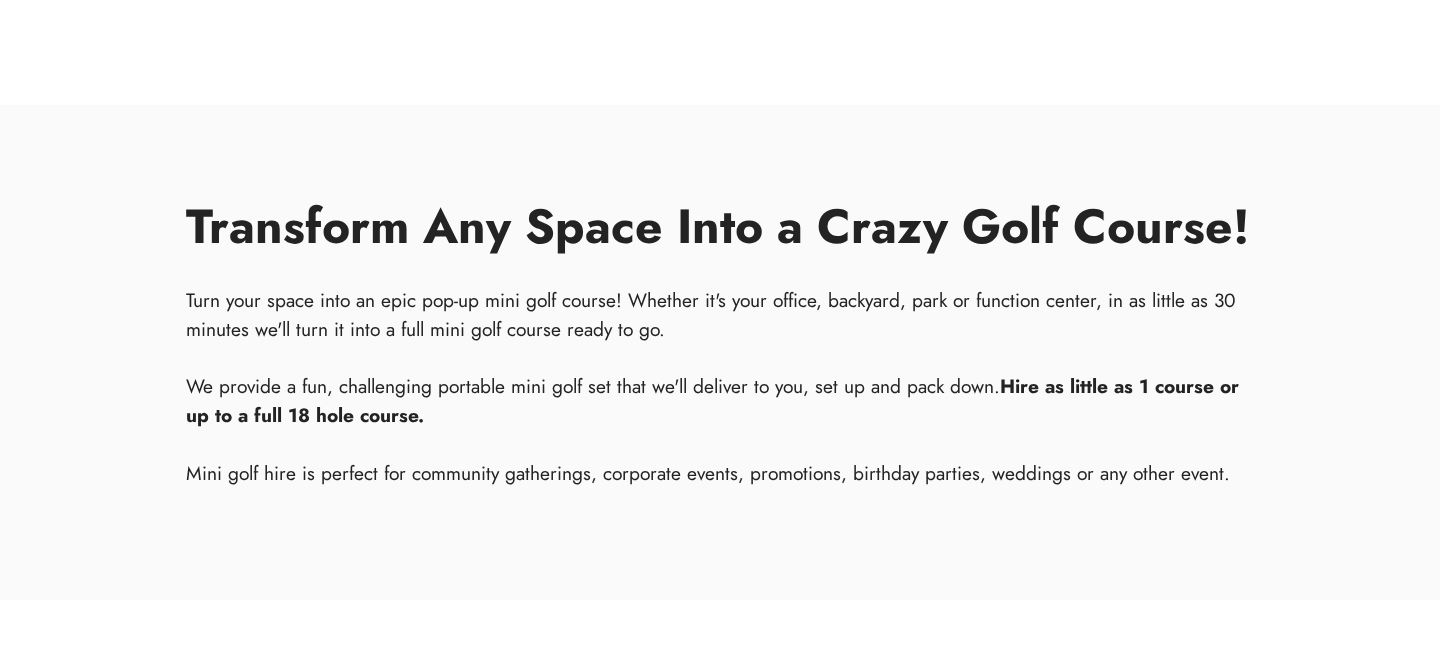 scroll, scrollTop: 1570, scrollLeft: 0, axis: vertical 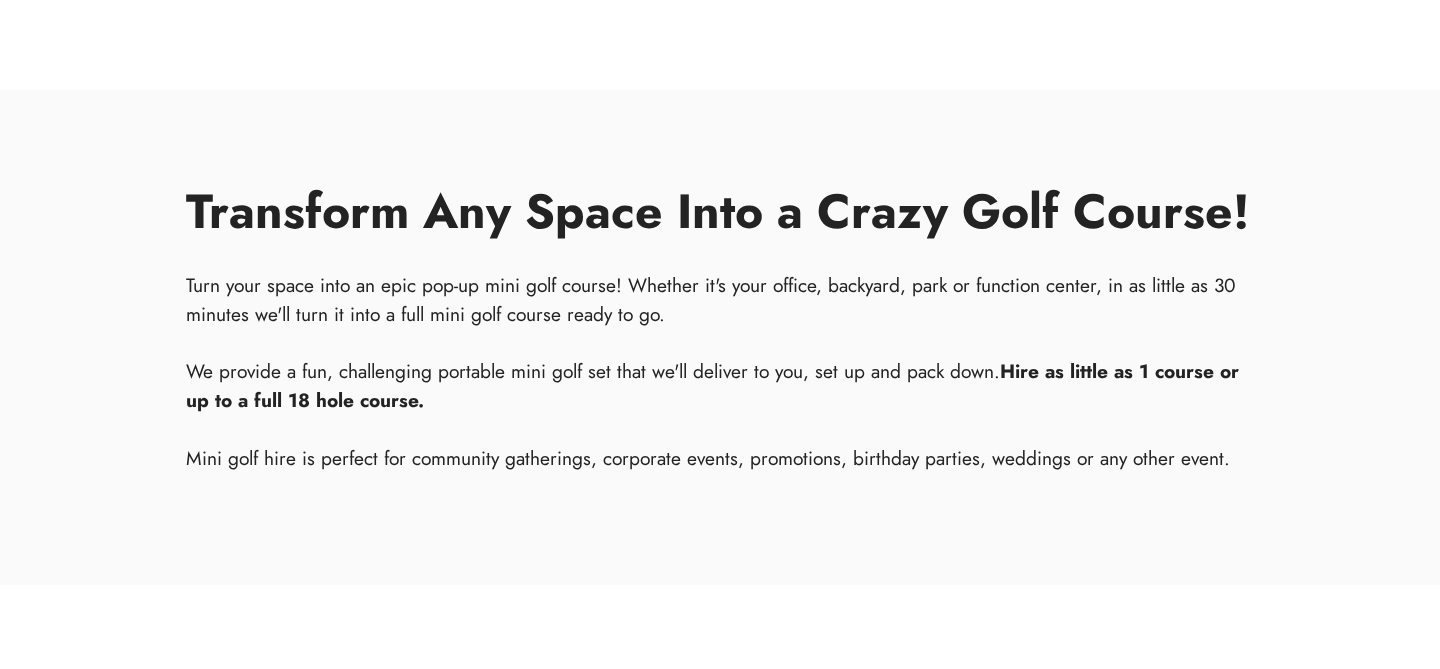 click on "Turn your space into an epic pop-up mini golf course! Whether it's your office, backyard, park or function center, in as little as 30 minutes we'll turn it into a full mini golf course ready to go.  We provide a fun, challenging portable mini golf set that we'll deliver to you, set up and pack down.  Hire as little as 1 course or up to a full 18 hole course.  Mini golf hire is perfect for community gatherings, corporate events, promotions, birthday parties, weddings or any other event." at bounding box center [720, 372] 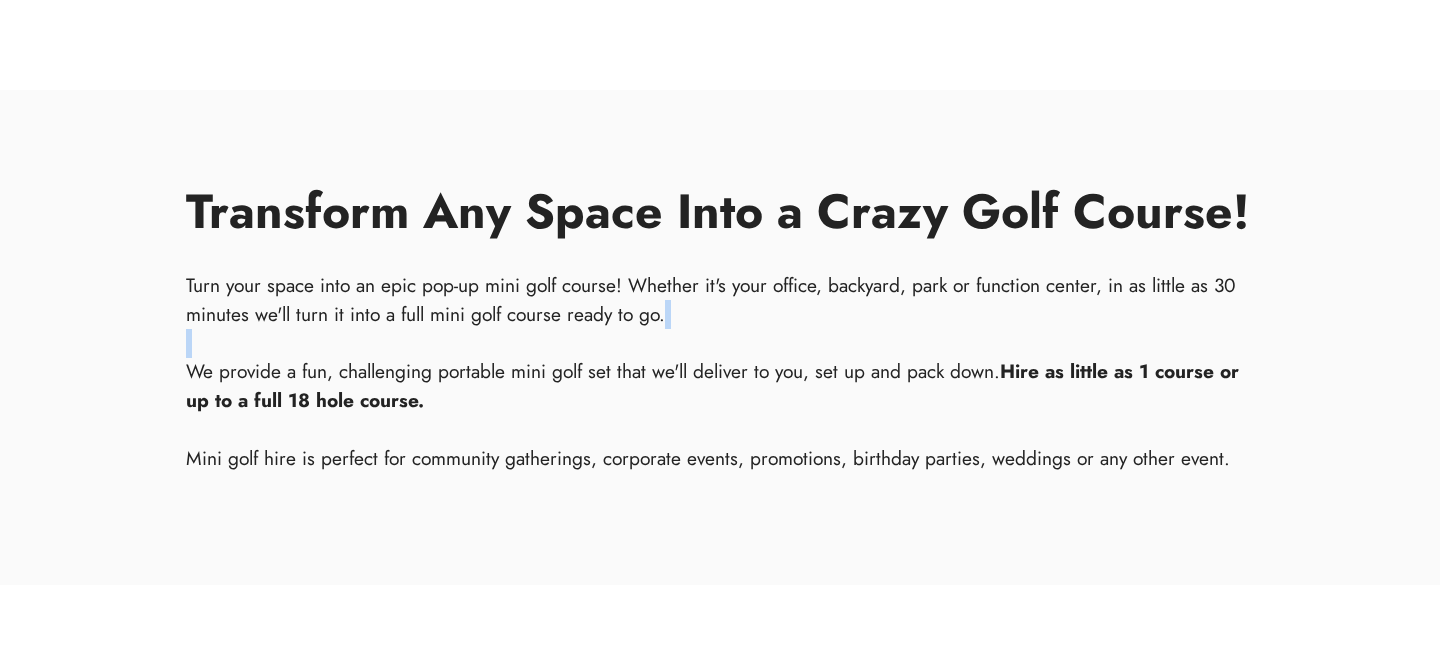 click on "Turn your space into an epic pop-up mini golf course! Whether it's your office, backyard, park or function center, in as little as 30 minutes we'll turn it into a full mini golf course ready to go.  We provide a fun, challenging portable mini golf set that we'll deliver to you, set up and pack down.  Hire as little as 1 course or up to a full 18 hole course.  Mini golf hire is perfect for community gatherings, corporate events, promotions, birthday parties, weddings or any other event." at bounding box center [720, 372] 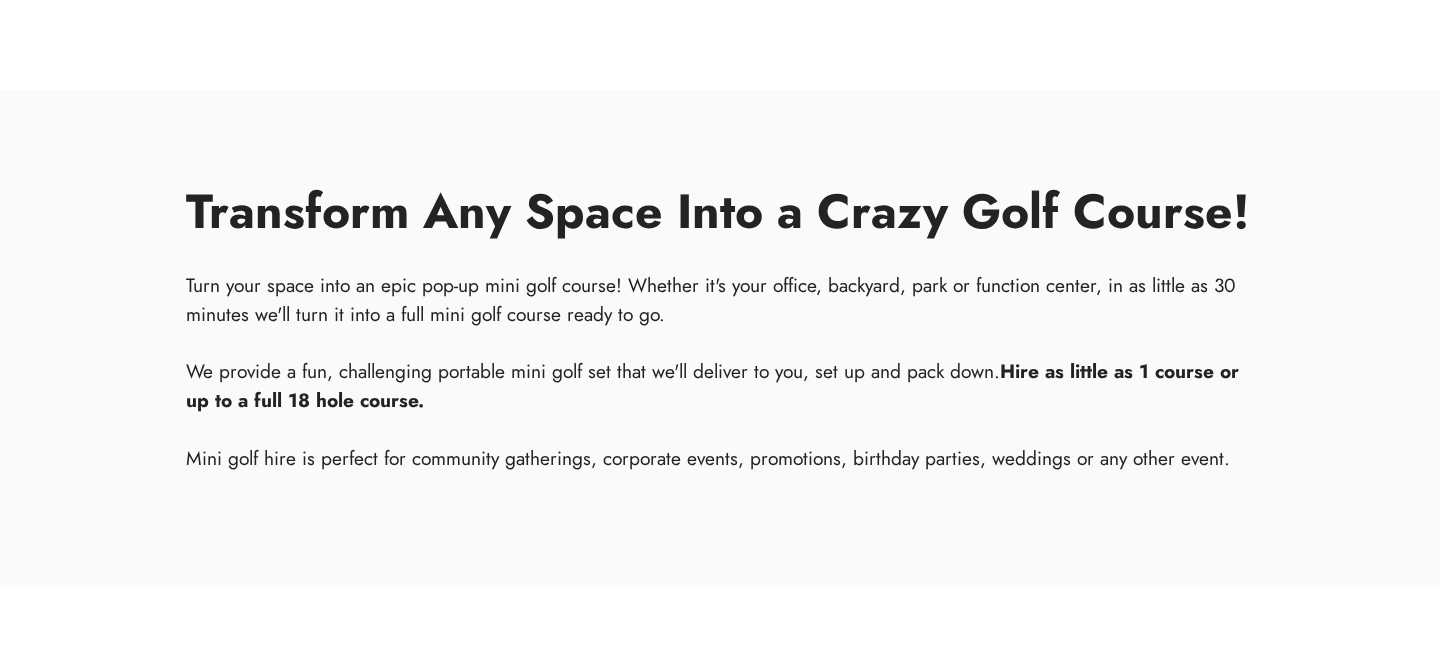 click on "Turn your space into an epic pop-up mini golf course! Whether it's your office, backyard, park or function center, in as little as 30 minutes we'll turn it into a full mini golf course ready to go.  We provide a fun, challenging portable mini golf set that we'll deliver to you, set up and pack down.  Hire as little as 1 course or up to a full 18 hole course.  Mini golf hire is perfect for community gatherings, corporate events, promotions, birthday parties, weddings or any other event." at bounding box center (720, 372) 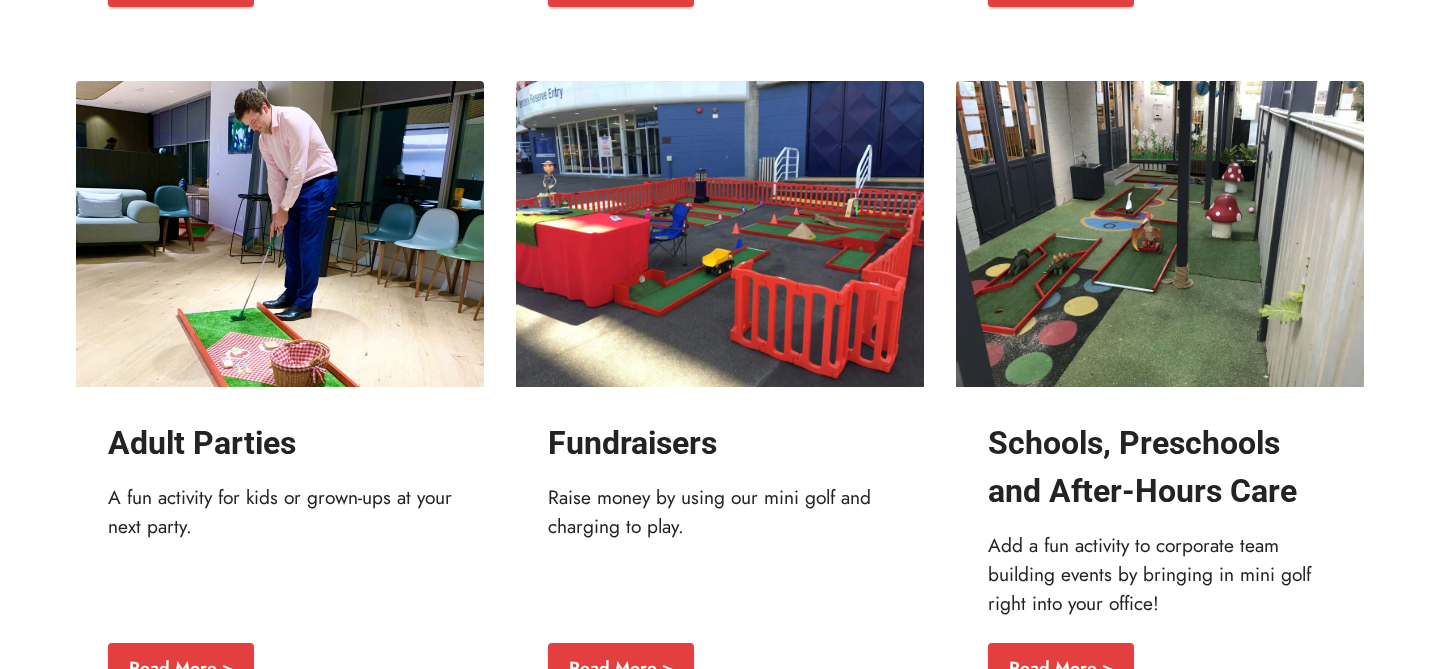 scroll, scrollTop: 3664, scrollLeft: 0, axis: vertical 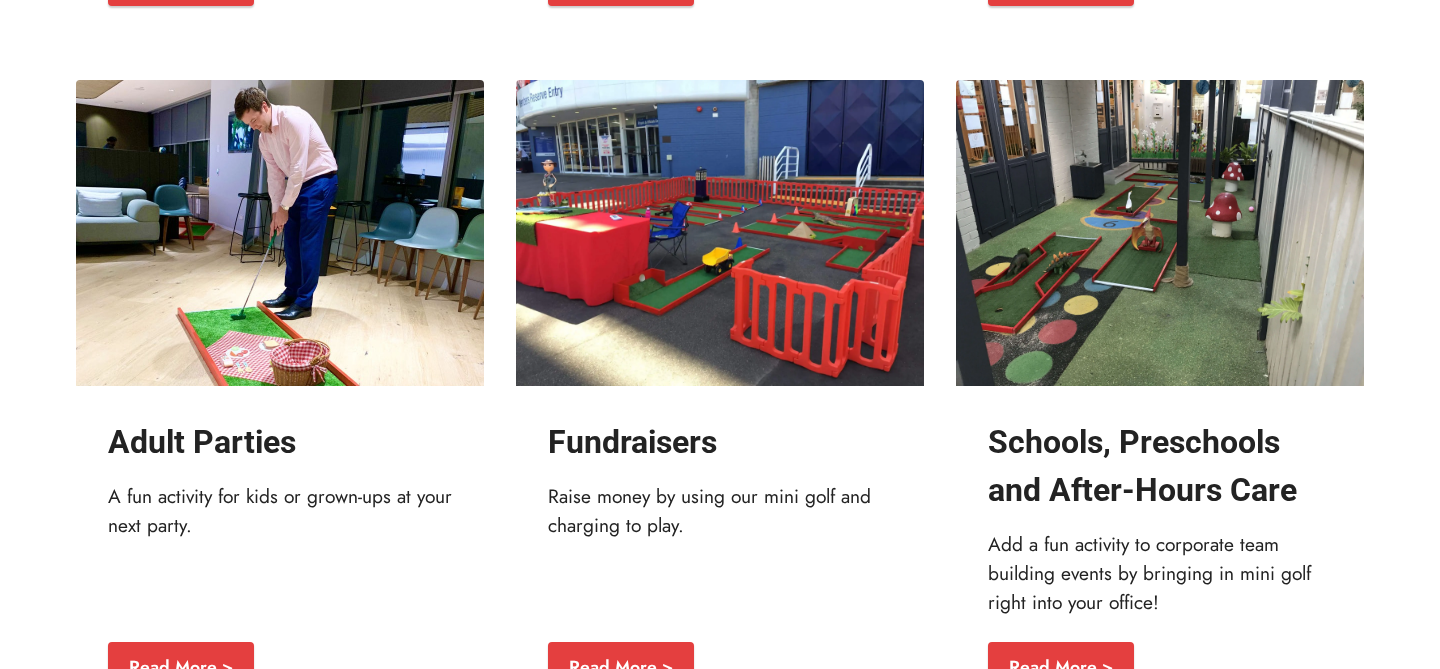 click at bounding box center [280, 233] 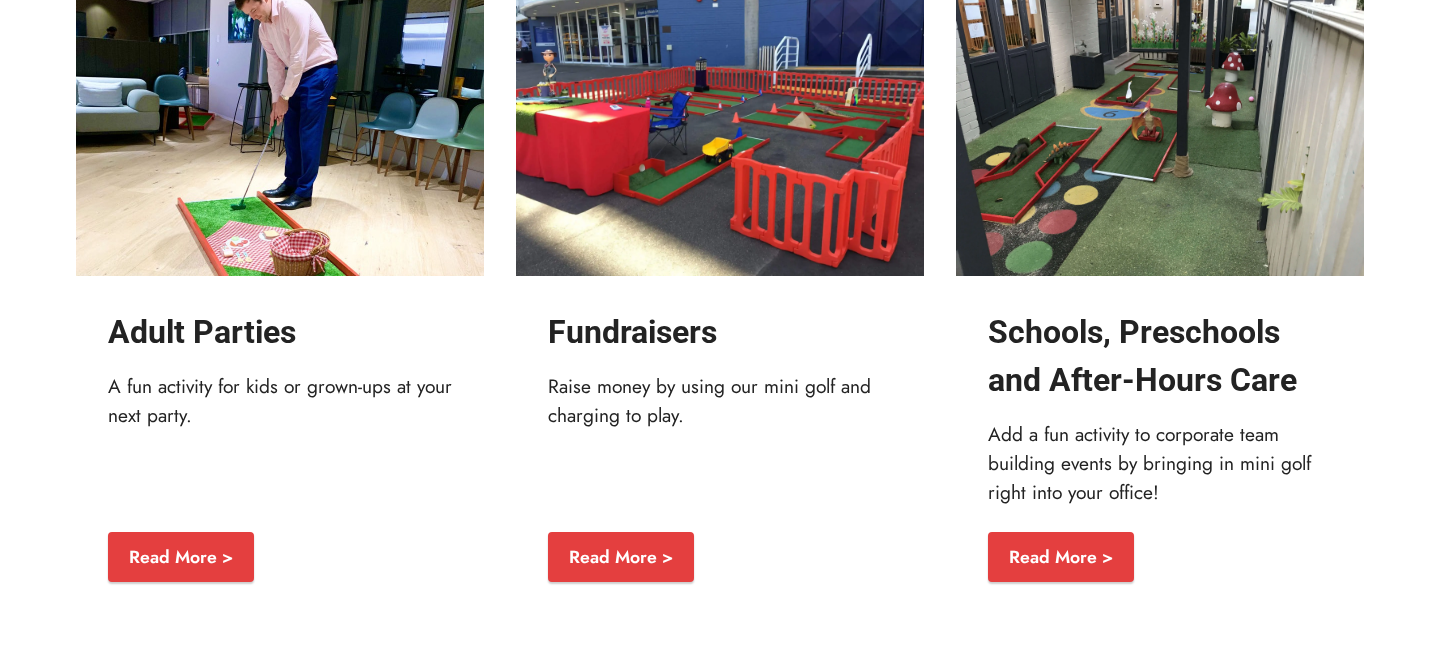 scroll, scrollTop: 3797, scrollLeft: 0, axis: vertical 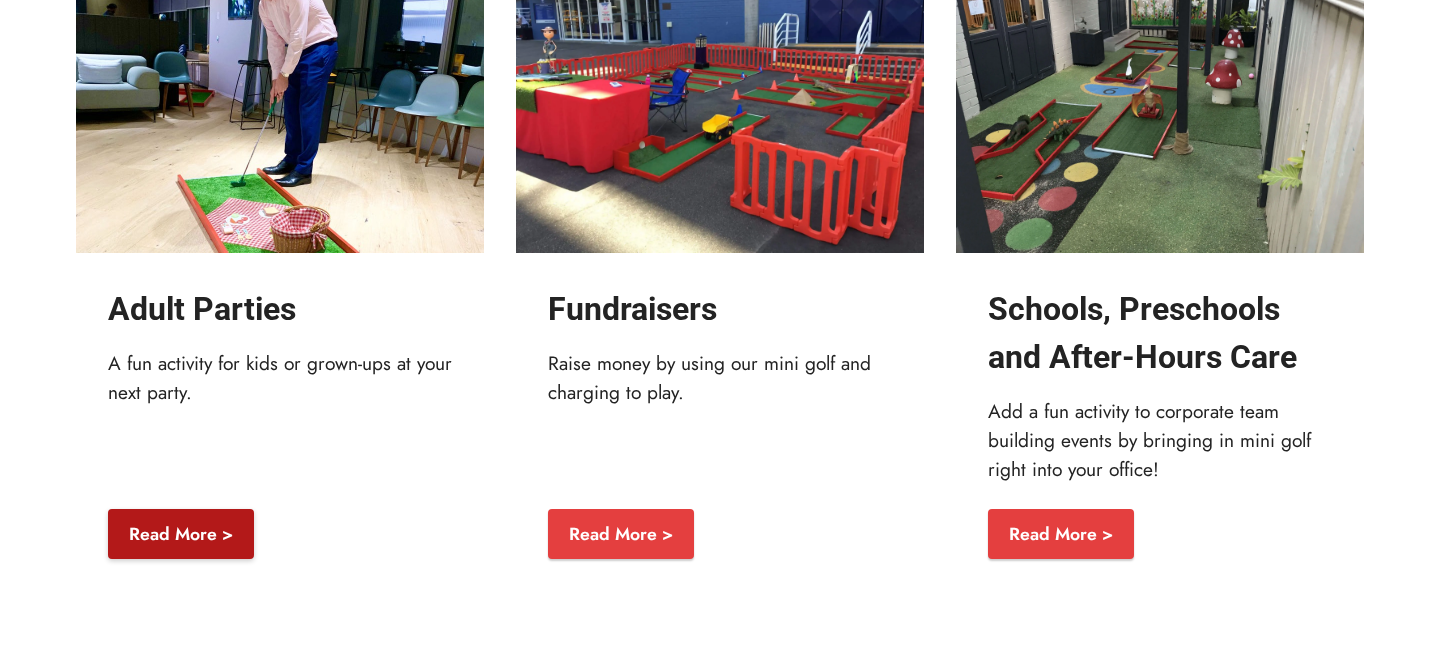 click on "Read More >" at bounding box center [181, 534] 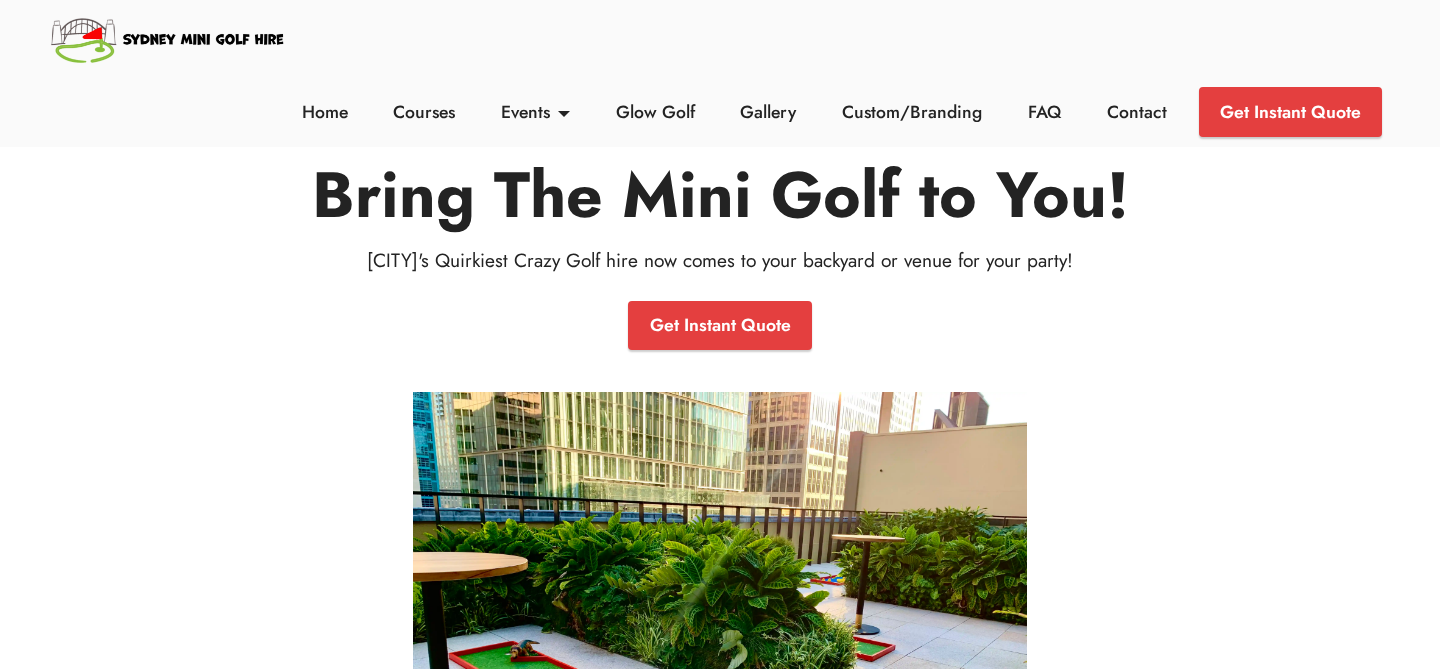 scroll, scrollTop: 0, scrollLeft: 0, axis: both 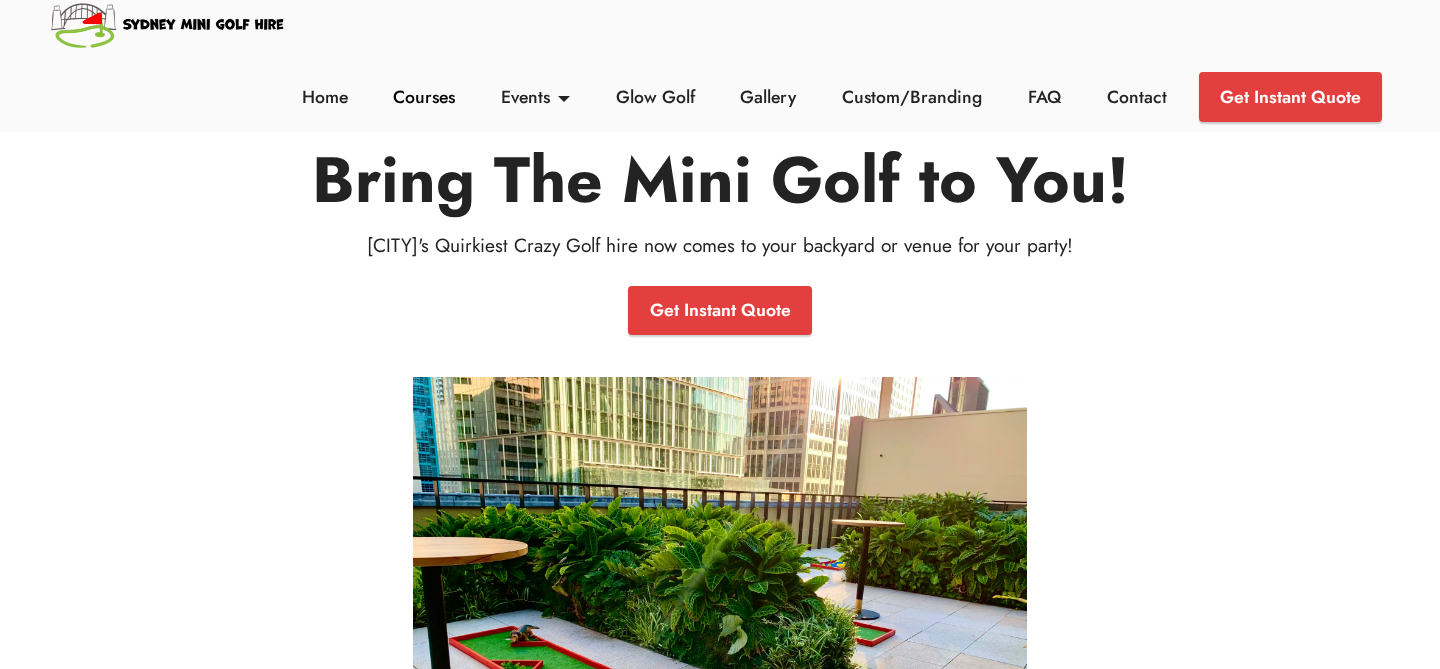 click on "Courses" at bounding box center [424, 97] 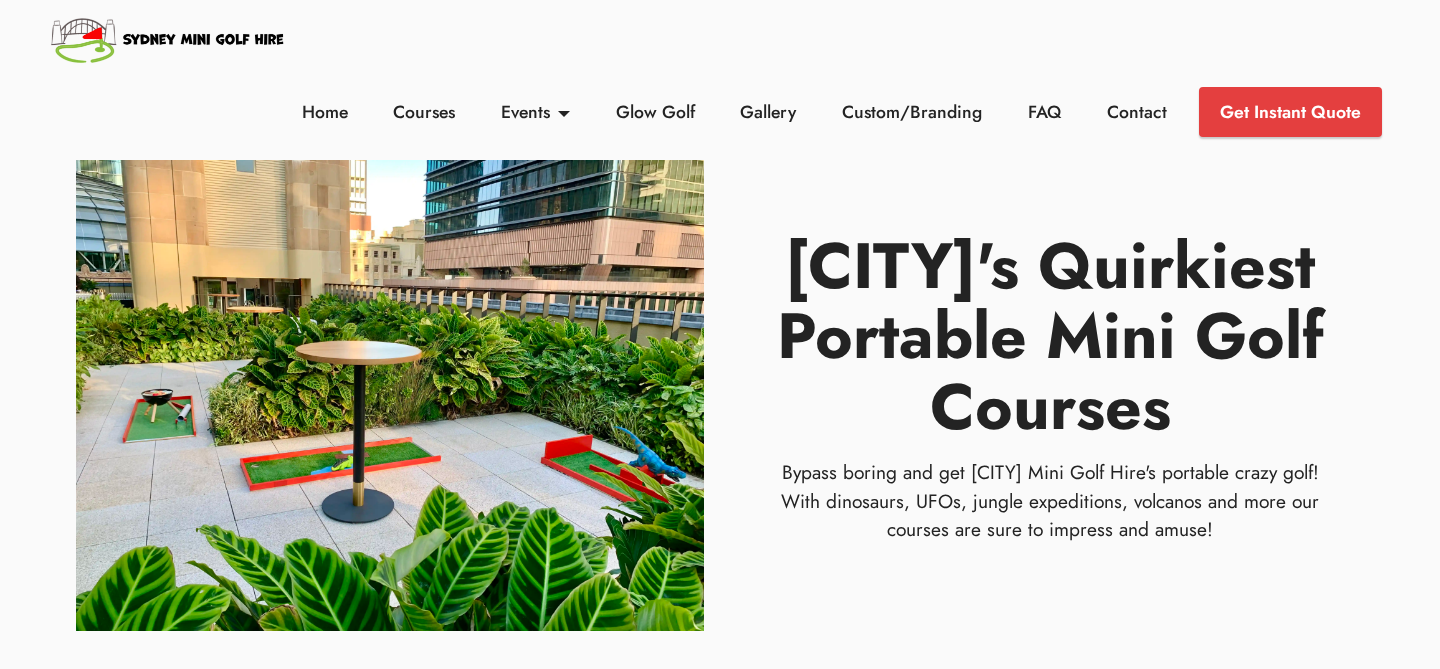 scroll, scrollTop: 0, scrollLeft: 0, axis: both 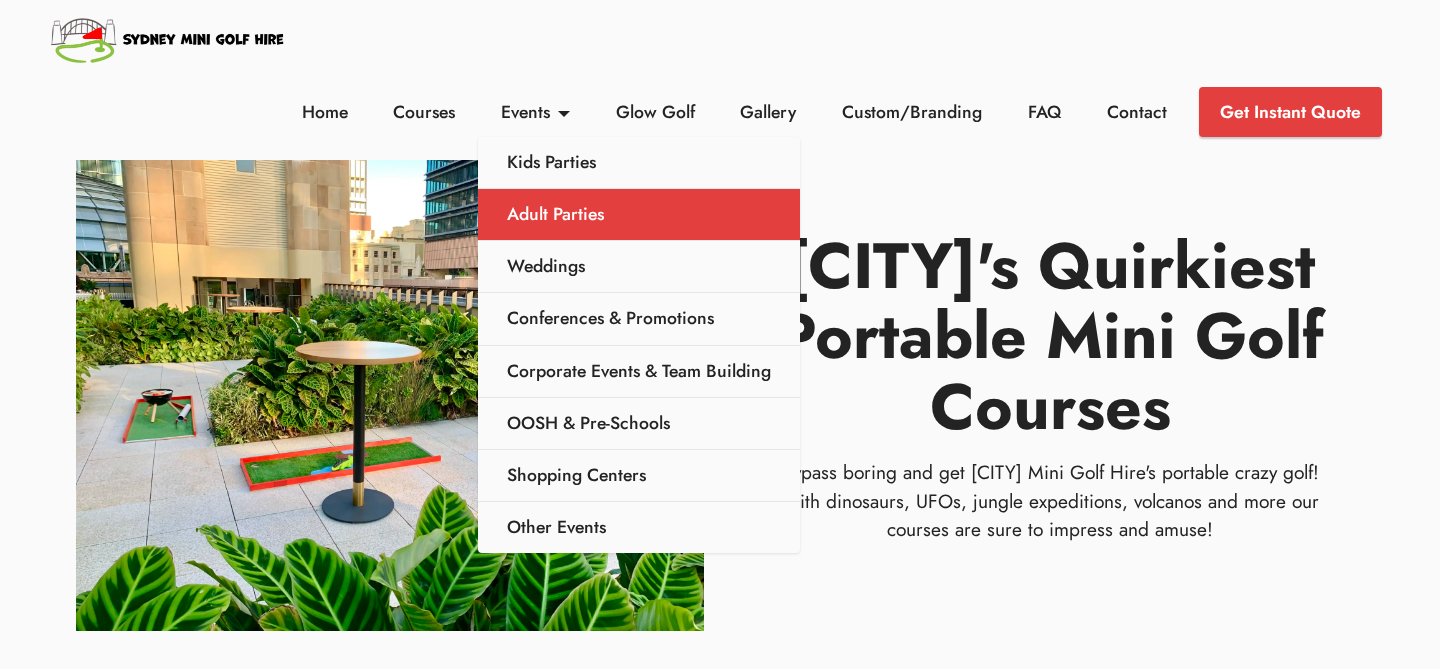 click on "Adult Parties" at bounding box center [639, 215] 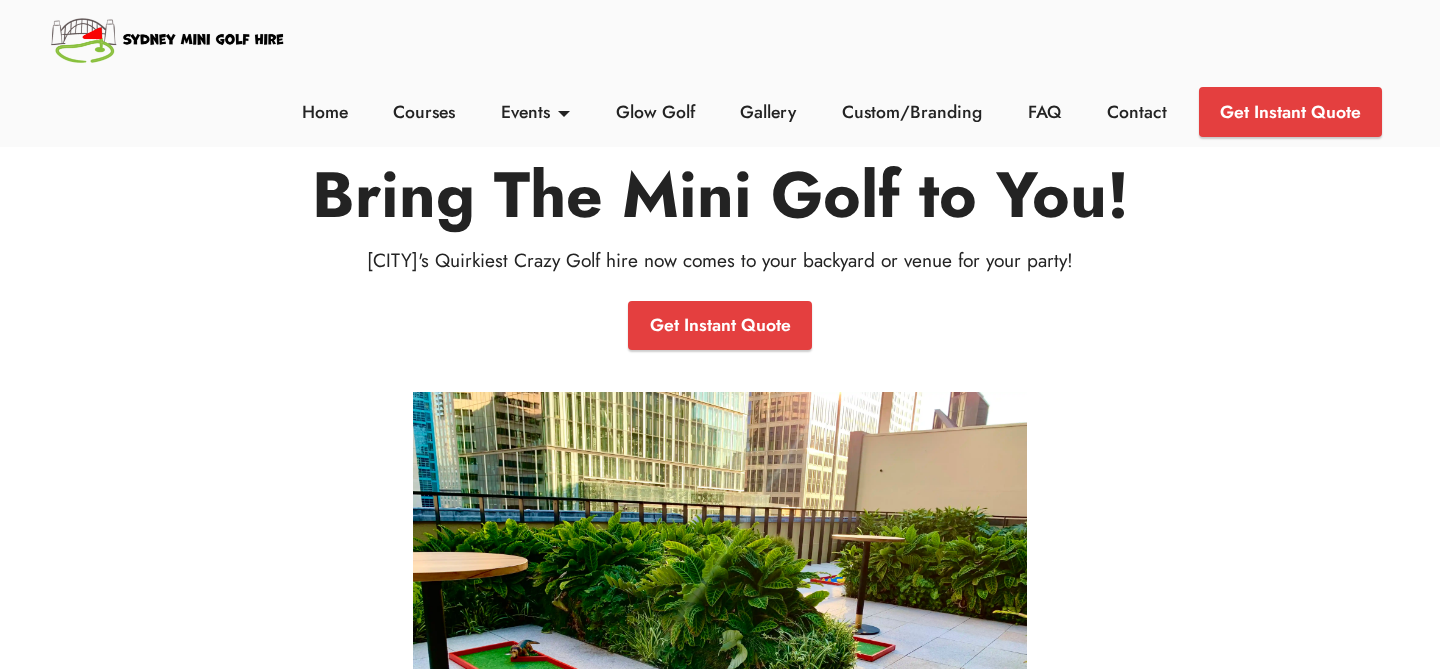 scroll, scrollTop: 0, scrollLeft: 0, axis: both 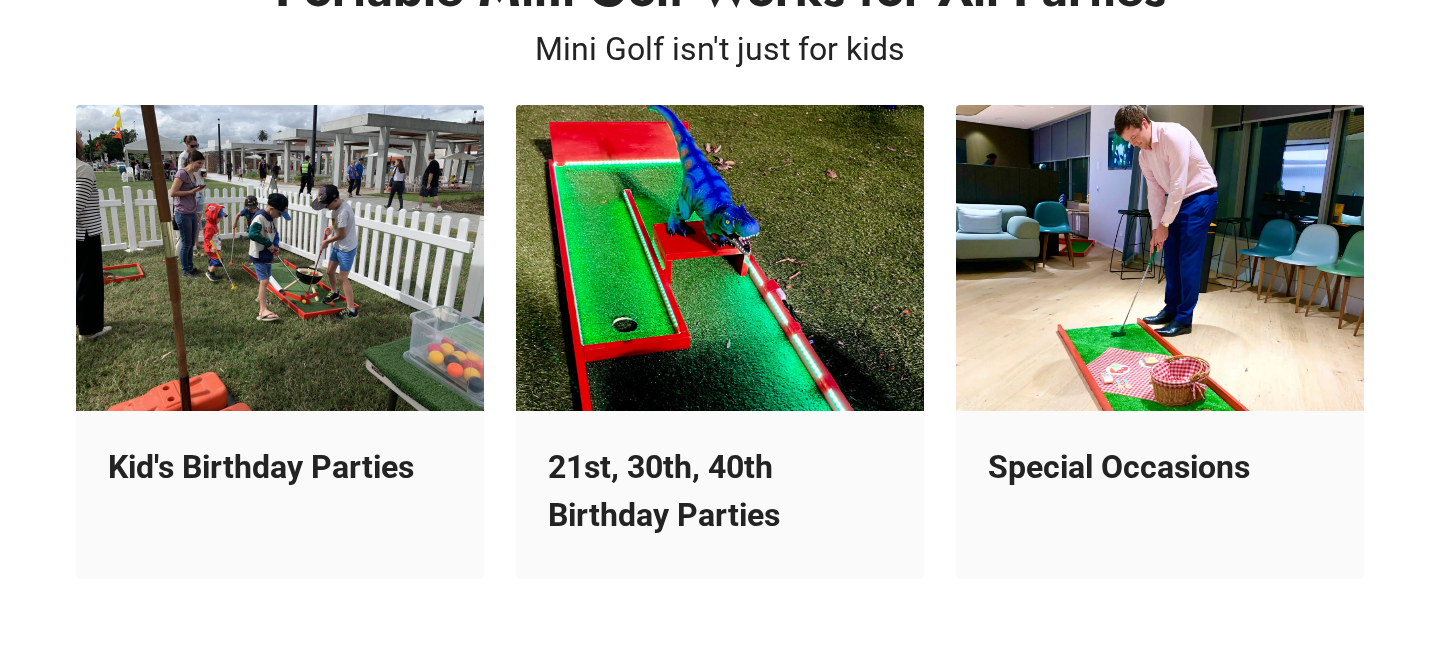 click at bounding box center (720, 258) 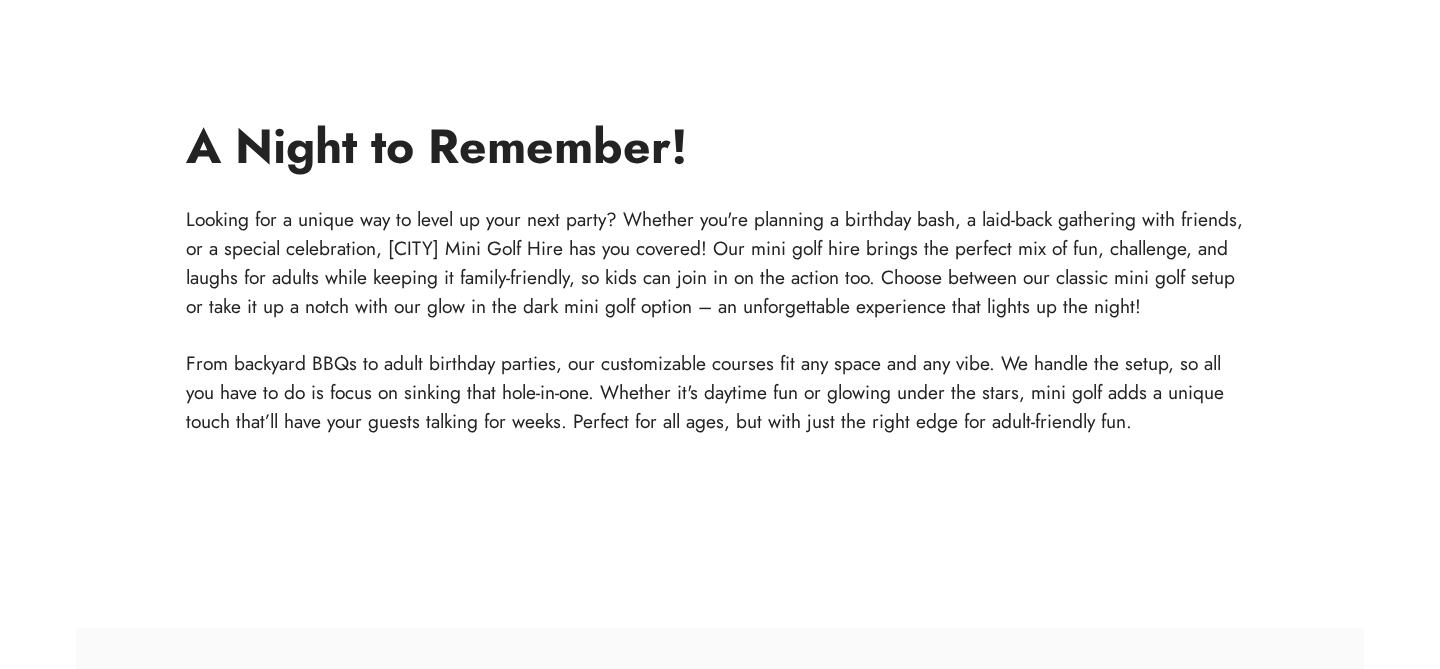 scroll, scrollTop: 1722, scrollLeft: 0, axis: vertical 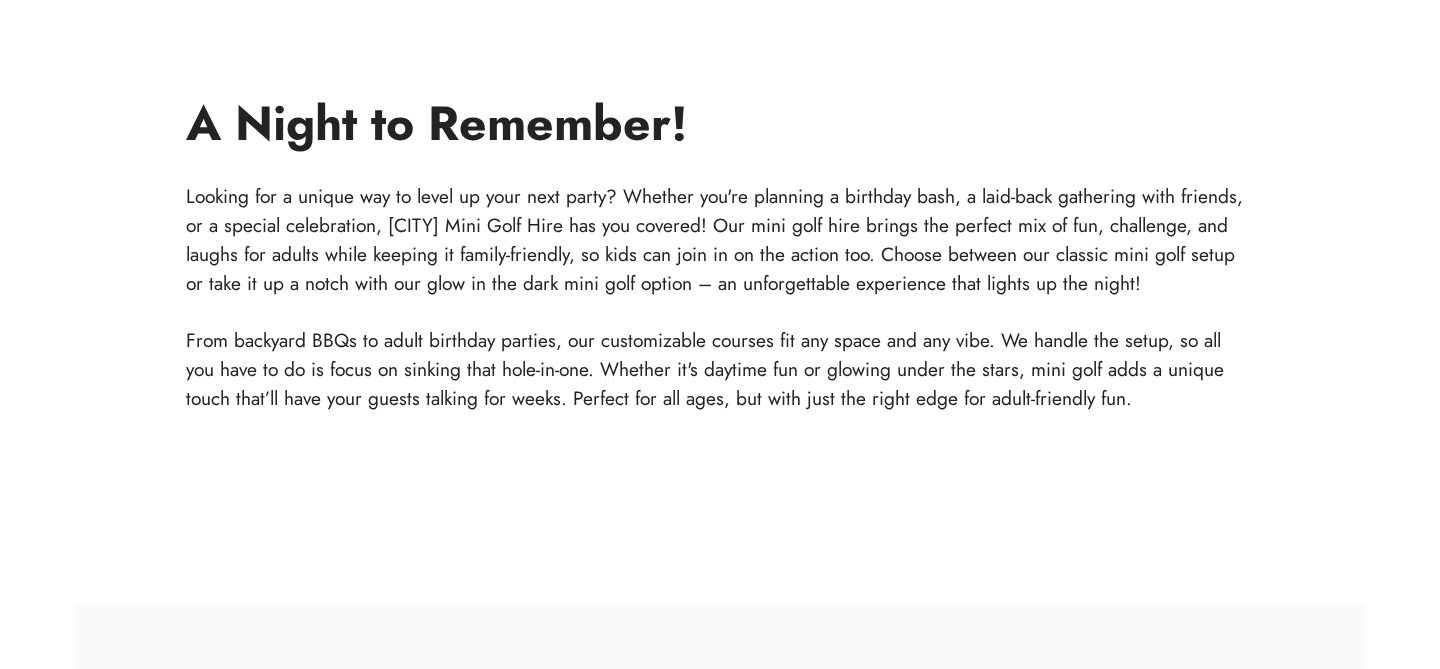 click on "Looking for a unique way to level up your next party? Whether you're planning a birthday bash, a laid-back gathering with friends, or a special celebration, Sydney Mini Golf Hire has you covered! Our mini golf hire brings the perfect mix of fun, challenge, and laughs for adults while keeping it family-friendly, so kids can join in on the action too. Choose between our classic mini golf setup or take it up a notch with our glow in the dark mini golf option – an unforgettable experience that lights up the night! From backyard BBQs to adult birthday parties, our customizable courses fit any space and any vibe. We handle the setup, so all you have to do is focus on sinking that hole-in-one. Whether it's daytime fun or glowing under the stars, mini golf adds a unique touch that’ll have your guests talking for weeks. Perfect for all ages, but with just the right edge for adult-friendly fun." at bounding box center (720, 297) 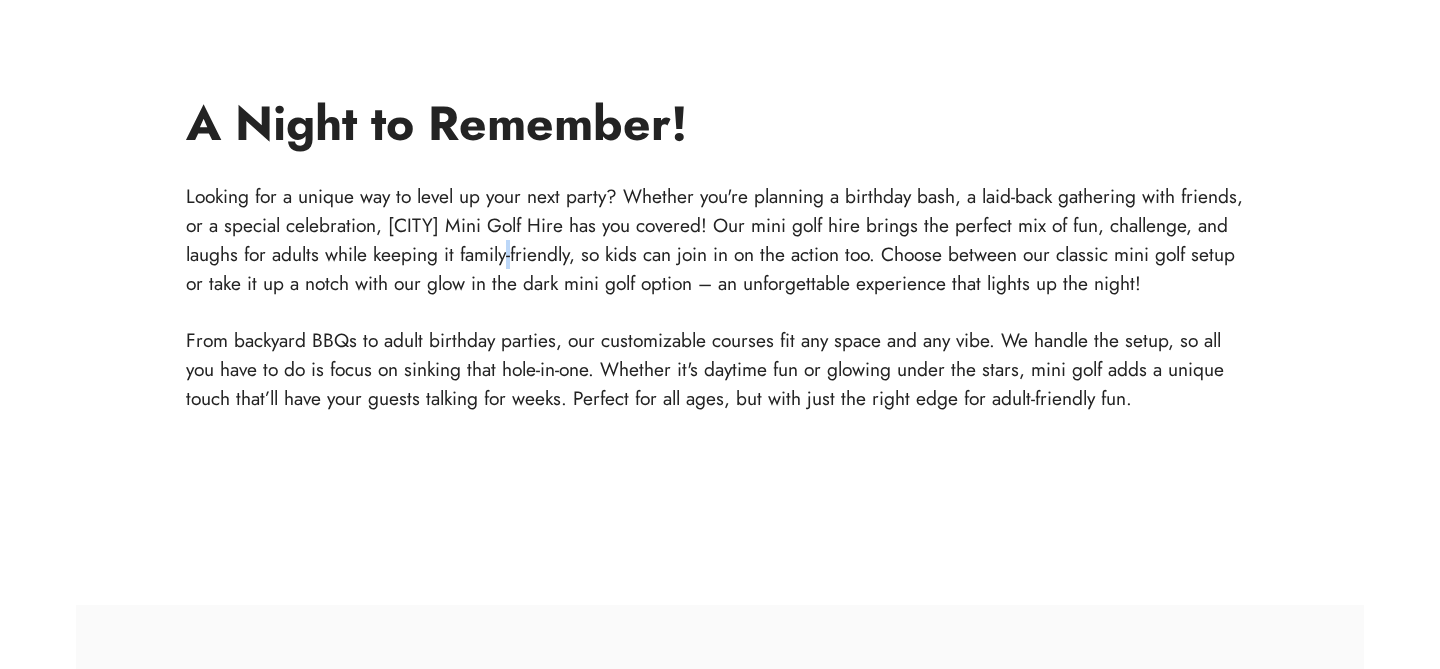click on "Looking for a unique way to level up your next party? Whether you're planning a birthday bash, a laid-back gathering with friends, or a special celebration, Sydney Mini Golf Hire has you covered! Our mini golf hire brings the perfect mix of fun, challenge, and laughs for adults while keeping it family-friendly, so kids can join in on the action too. Choose between our classic mini golf setup or take it up a notch with our glow in the dark mini golf option – an unforgettable experience that lights up the night! From backyard BBQs to adult birthday parties, our customizable courses fit any space and any vibe. We handle the setup, so all you have to do is focus on sinking that hole-in-one. Whether it's daytime fun or glowing under the stars, mini golf adds a unique touch that’ll have your guests talking for weeks. Perfect for all ages, but with just the right edge for adult-friendly fun." at bounding box center (720, 297) 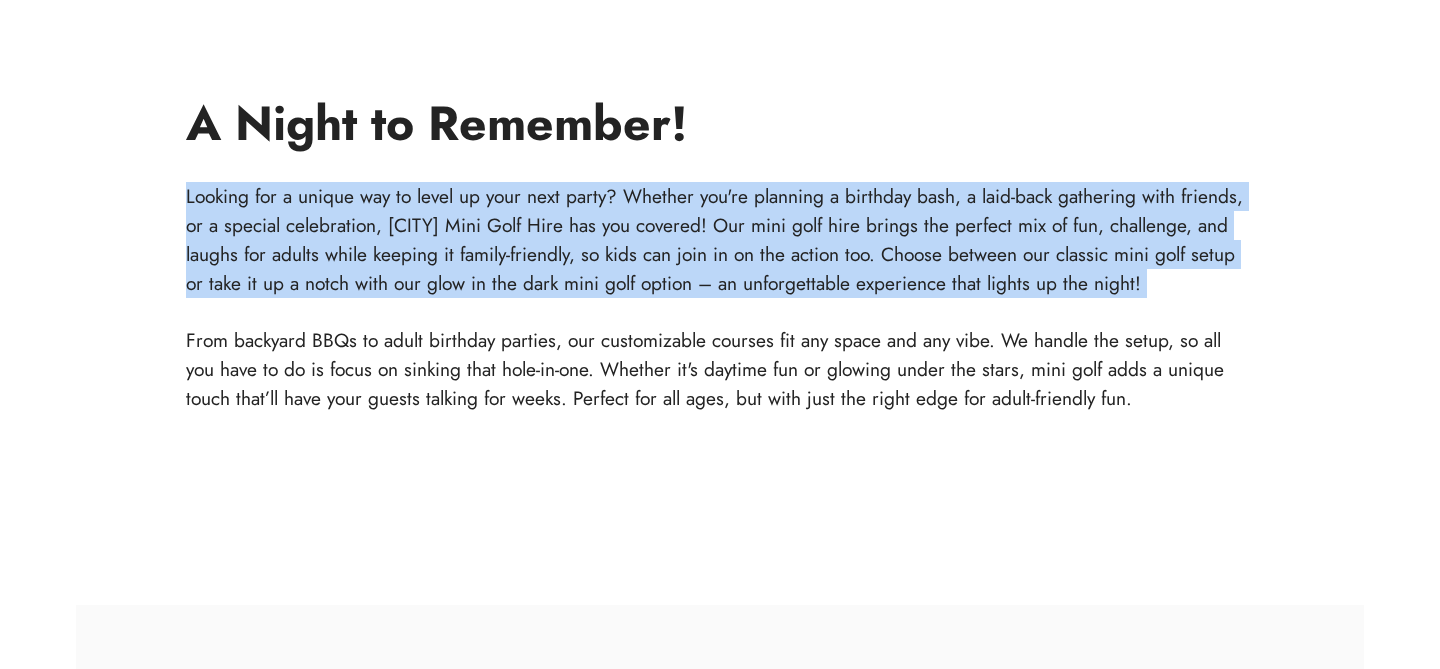 click on "Looking for a unique way to level up your next party? Whether you're planning a birthday bash, a laid-back gathering with friends, or a special celebration, Sydney Mini Golf Hire has you covered! Our mini golf hire brings the perfect mix of fun, challenge, and laughs for adults while keeping it family-friendly, so kids can join in on the action too. Choose between our classic mini golf setup or take it up a notch with our glow in the dark mini golf option – an unforgettable experience that lights up the night! From backyard BBQs to adult birthday parties, our customizable courses fit any space and any vibe. We handle the setup, so all you have to do is focus on sinking that hole-in-one. Whether it's daytime fun or glowing under the stars, mini golf adds a unique touch that’ll have your guests talking for weeks. Perfect for all ages, but with just the right edge for adult-friendly fun." at bounding box center [720, 297] 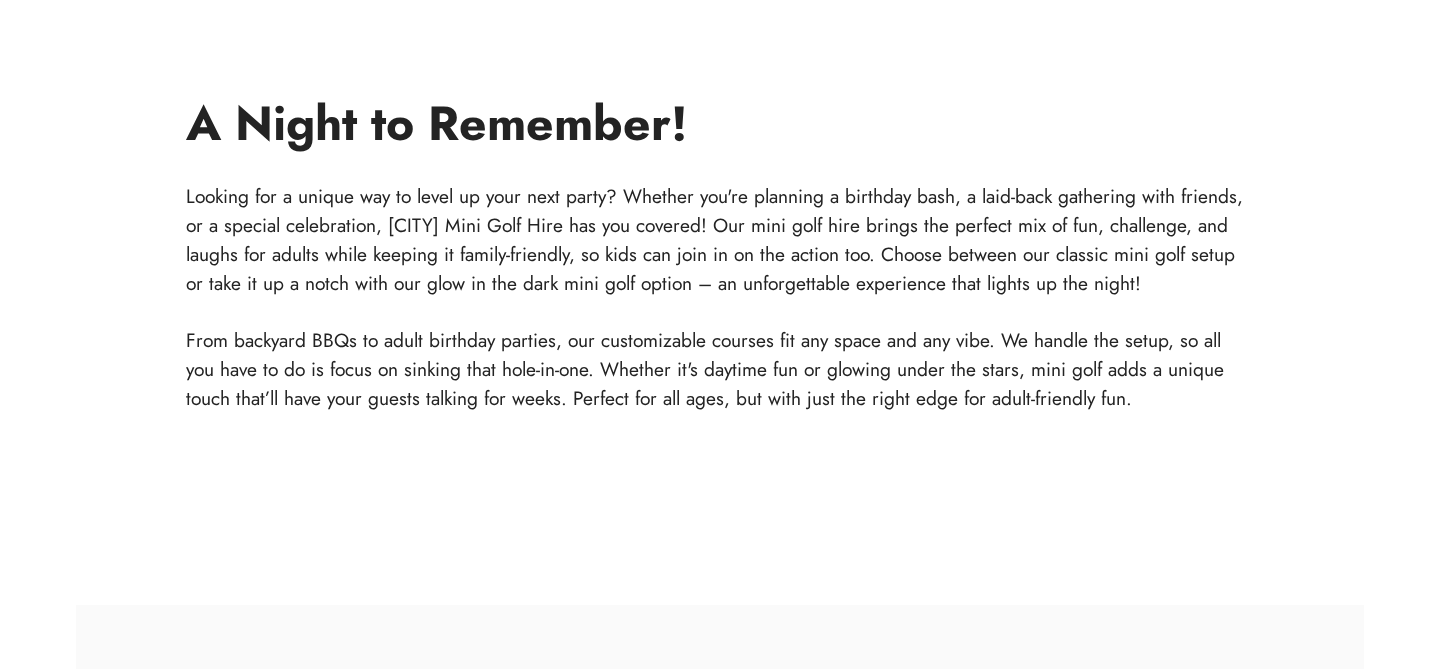 click on "Looking for a unique way to level up your next party? Whether you're planning a birthday bash, a laid-back gathering with friends, or a special celebration, Sydney Mini Golf Hire has you covered! Our mini golf hire brings the perfect mix of fun, challenge, and laughs for adults while keeping it family-friendly, so kids can join in on the action too. Choose between our classic mini golf setup or take it up a notch with our glow in the dark mini golf option – an unforgettable experience that lights up the night! From backyard BBQs to adult birthday parties, our customizable courses fit any space and any vibe. We handle the setup, so all you have to do is focus on sinking that hole-in-one. Whether it's daytime fun or glowing under the stars, mini golf adds a unique touch that’ll have your guests talking for weeks. Perfect for all ages, but with just the right edge for adult-friendly fun." at bounding box center (720, 297) 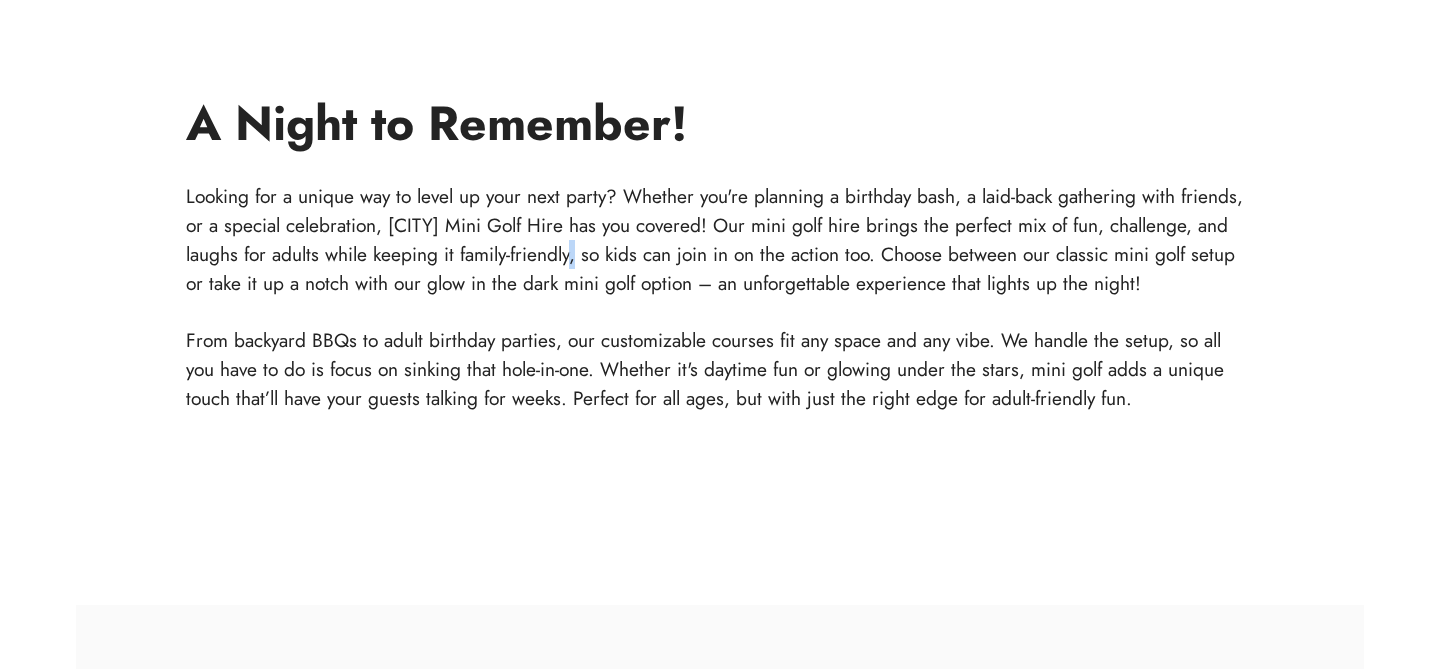 click on "Looking for a unique way to level up your next party? Whether you're planning a birthday bash, a laid-back gathering with friends, or a special celebration, Sydney Mini Golf Hire has you covered! Our mini golf hire brings the perfect mix of fun, challenge, and laughs for adults while keeping it family-friendly, so kids can join in on the action too. Choose between our classic mini golf setup or take it up a notch with our glow in the dark mini golf option – an unforgettable experience that lights up the night! From backyard BBQs to adult birthday parties, our customizable courses fit any space and any vibe. We handle the setup, so all you have to do is focus on sinking that hole-in-one. Whether it's daytime fun or glowing under the stars, mini golf adds a unique touch that’ll have your guests talking for weeks. Perfect for all ages, but with just the right edge for adult-friendly fun." at bounding box center [720, 297] 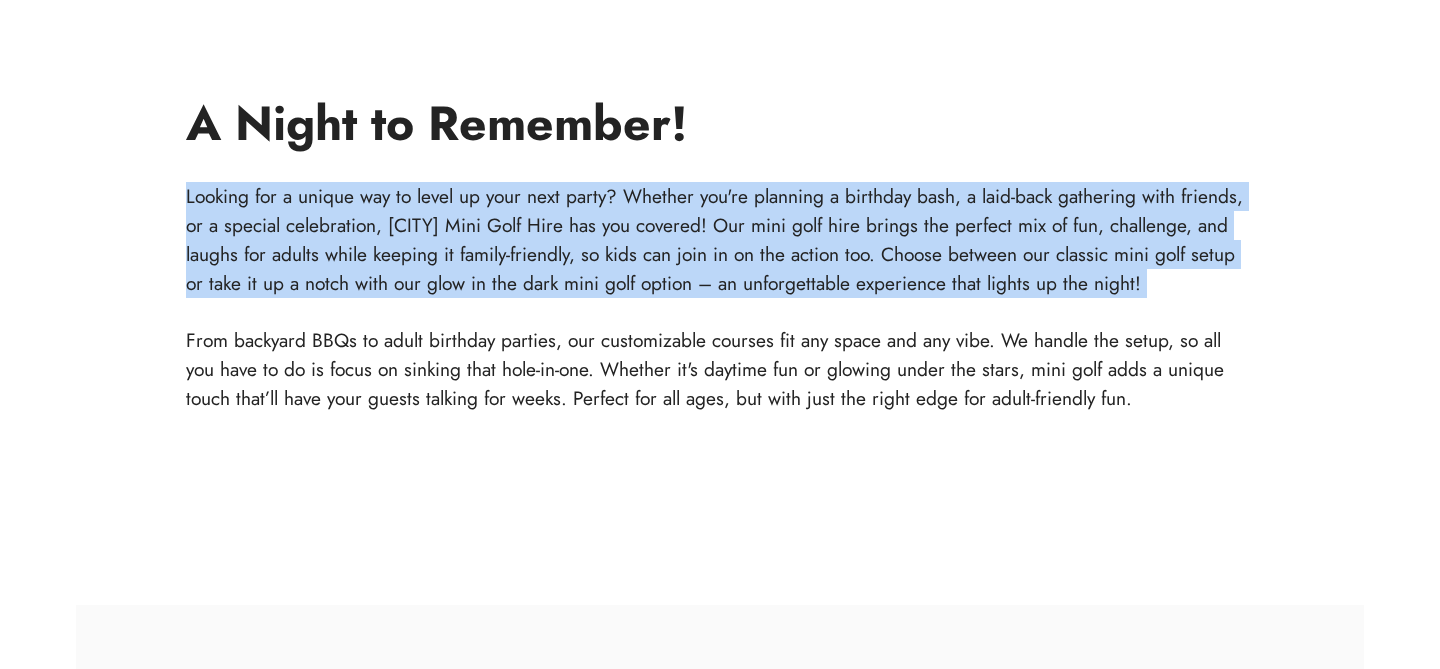 click on "Looking for a unique way to level up your next party? Whether you're planning a birthday bash, a laid-back gathering with friends, or a special celebration, Sydney Mini Golf Hire has you covered! Our mini golf hire brings the perfect mix of fun, challenge, and laughs for adults while keeping it family-friendly, so kids can join in on the action too. Choose between our classic mini golf setup or take it up a notch with our glow in the dark mini golf option – an unforgettable experience that lights up the night! From backyard BBQs to adult birthday parties, our customizable courses fit any space and any vibe. We handle the setup, so all you have to do is focus on sinking that hole-in-one. Whether it's daytime fun or glowing under the stars, mini golf adds a unique touch that’ll have your guests talking for weeks. Perfect for all ages, but with just the right edge for adult-friendly fun." at bounding box center (720, 297) 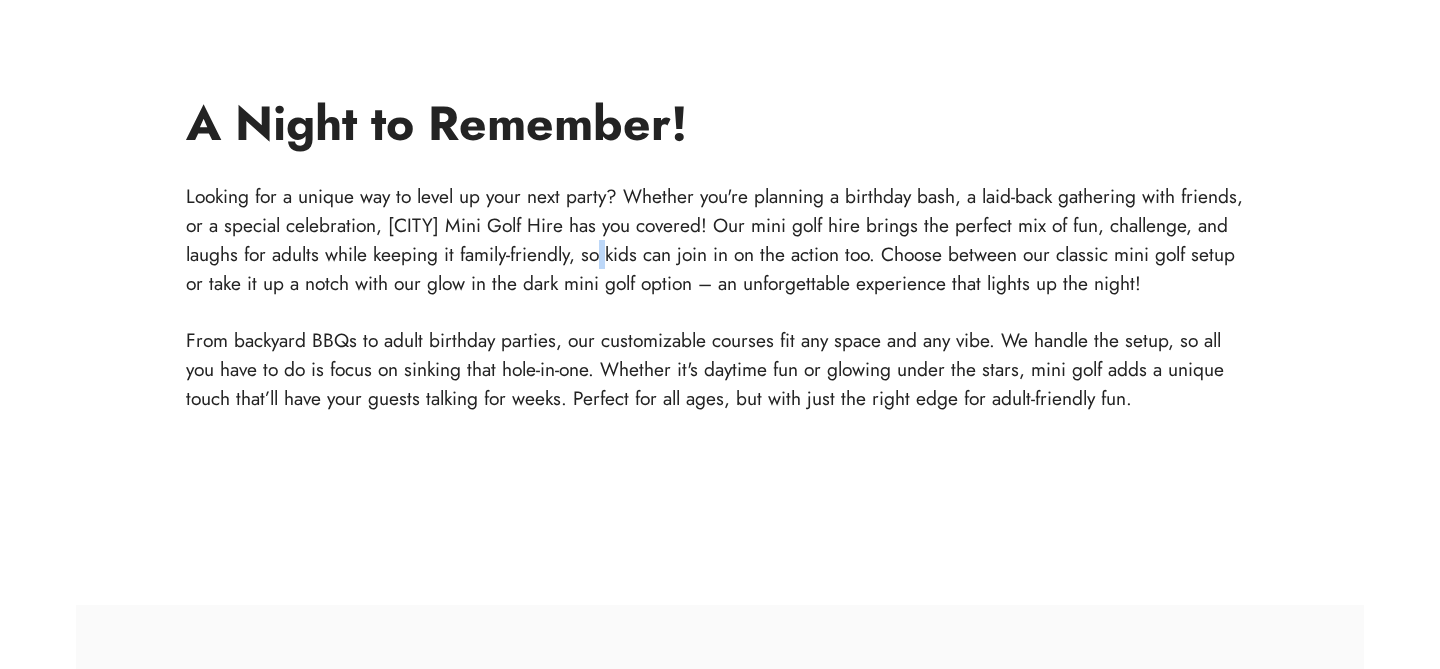 click on "Looking for a unique way to level up your next party? Whether you're planning a birthday bash, a laid-back gathering with friends, or a special celebration, Sydney Mini Golf Hire has you covered! Our mini golf hire brings the perfect mix of fun, challenge, and laughs for adults while keeping it family-friendly, so kids can join in on the action too. Choose between our classic mini golf setup or take it up a notch with our glow in the dark mini golf option – an unforgettable experience that lights up the night! From backyard BBQs to adult birthday parties, our customizable courses fit any space and any vibe. We handle the setup, so all you have to do is focus on sinking that hole-in-one. Whether it's daytime fun or glowing under the stars, mini golf adds a unique touch that’ll have your guests talking for weeks. Perfect for all ages, but with just the right edge for adult-friendly fun." at bounding box center (720, 297) 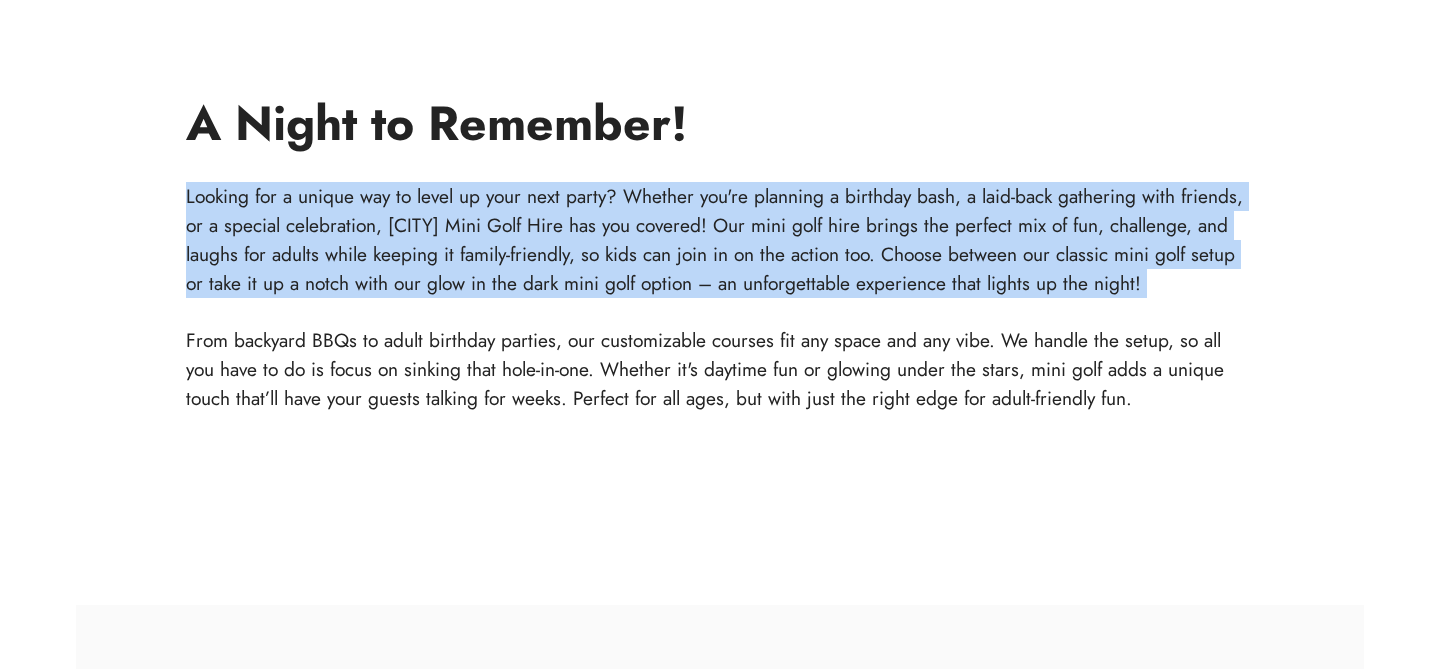 click on "Looking for a unique way to level up your next party? Whether you're planning a birthday bash, a laid-back gathering with friends, or a special celebration, Sydney Mini Golf Hire has you covered! Our mini golf hire brings the perfect mix of fun, challenge, and laughs for adults while keeping it family-friendly, so kids can join in on the action too. Choose between our classic mini golf setup or take it up a notch with our glow in the dark mini golf option – an unforgettable experience that lights up the night! From backyard BBQs to adult birthday parties, our customizable courses fit any space and any vibe. We handle the setup, so all you have to do is focus on sinking that hole-in-one. Whether it's daytime fun or glowing under the stars, mini golf adds a unique touch that’ll have your guests talking for weeks. Perfect for all ages, but with just the right edge for adult-friendly fun." at bounding box center [720, 297] 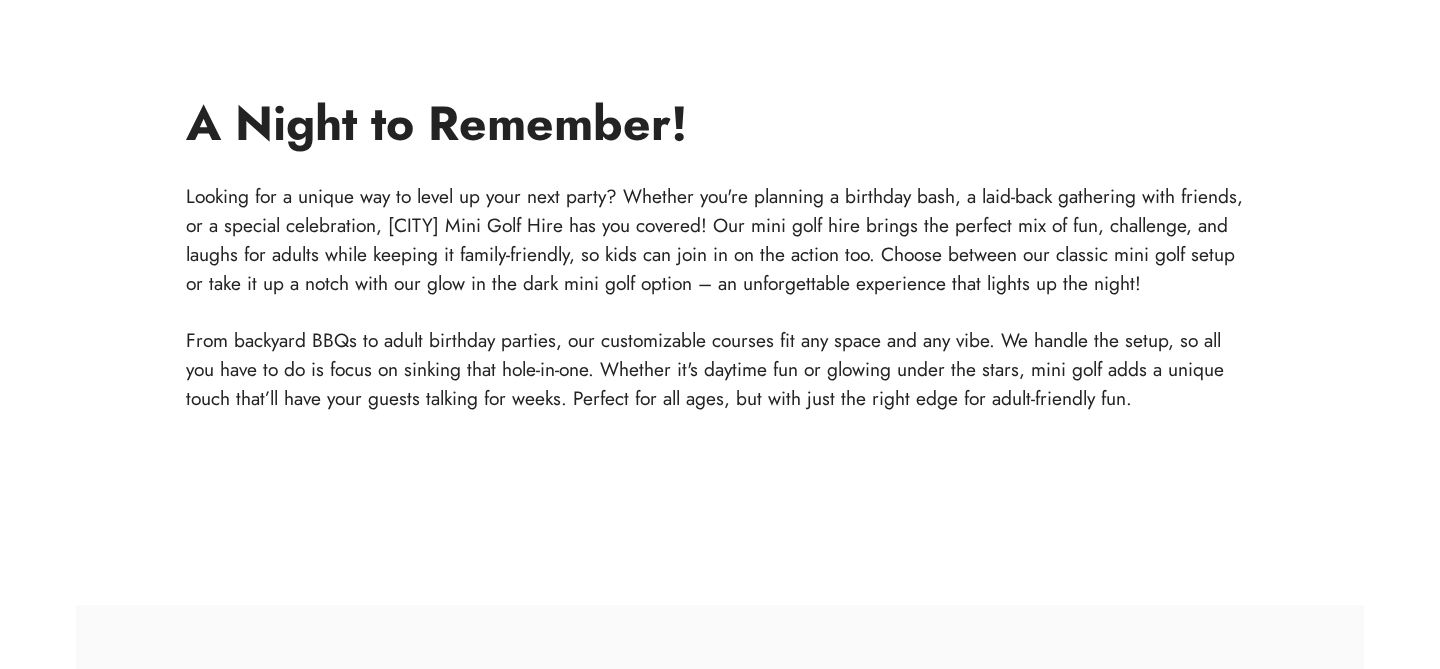 click on "Looking for a unique way to level up your next party? Whether you're planning a birthday bash, a laid-back gathering with friends, or a special celebration, Sydney Mini Golf Hire has you covered! Our mini golf hire brings the perfect mix of fun, challenge, and laughs for adults while keeping it family-friendly, so kids can join in on the action too. Choose between our classic mini golf setup or take it up a notch with our glow in the dark mini golf option – an unforgettable experience that lights up the night! From backyard BBQs to adult birthday parties, our customizable courses fit any space and any vibe. We handle the setup, so all you have to do is focus on sinking that hole-in-one. Whether it's daytime fun or glowing under the stars, mini golf adds a unique touch that’ll have your guests talking for weeks. Perfect for all ages, but with just the right edge for adult-friendly fun." at bounding box center (720, 297) 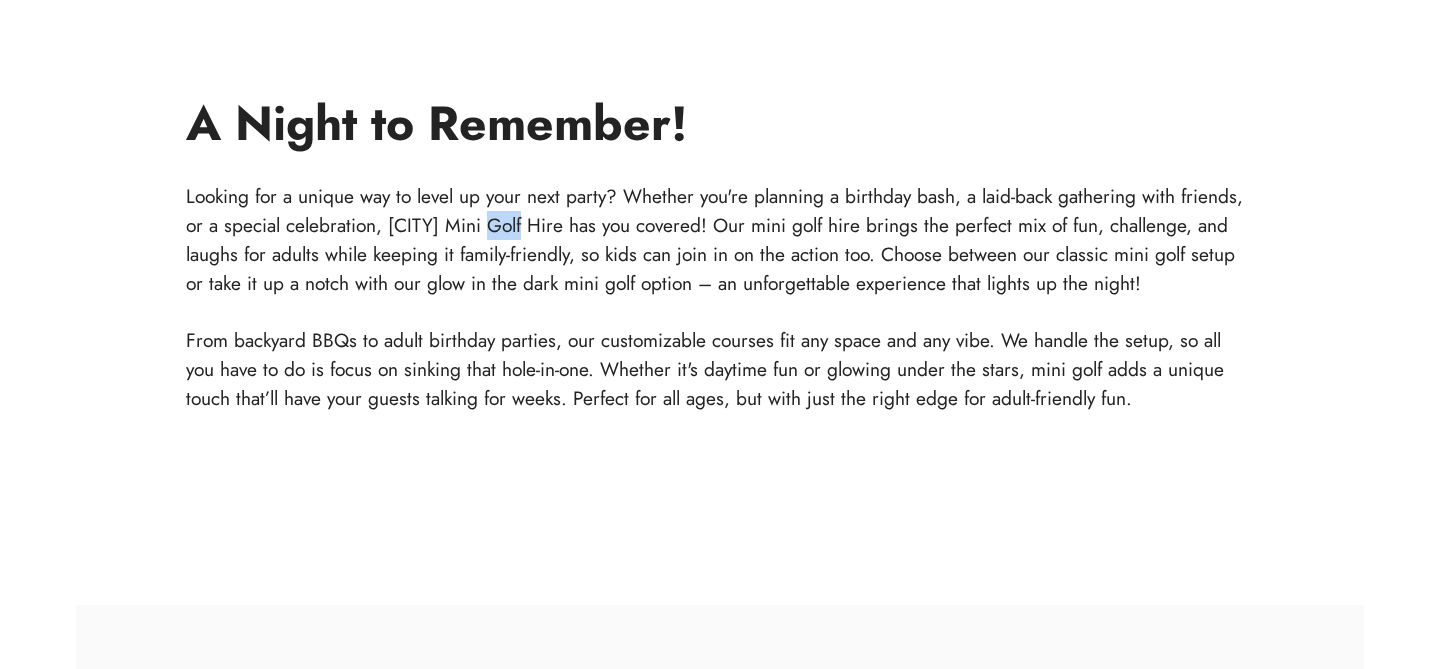 click on "Looking for a unique way to level up your next party? Whether you're planning a birthday bash, a laid-back gathering with friends, or a special celebration, Sydney Mini Golf Hire has you covered! Our mini golf hire brings the perfect mix of fun, challenge, and laughs for adults while keeping it family-friendly, so kids can join in on the action too. Choose between our classic mini golf setup or take it up a notch with our glow in the dark mini golf option – an unforgettable experience that lights up the night! From backyard BBQs to adult birthday parties, our customizable courses fit any space and any vibe. We handle the setup, so all you have to do is focus on sinking that hole-in-one. Whether it's daytime fun or glowing under the stars, mini golf adds a unique touch that’ll have your guests talking for weeks. Perfect for all ages, but with just the right edge for adult-friendly fun." at bounding box center (720, 297) 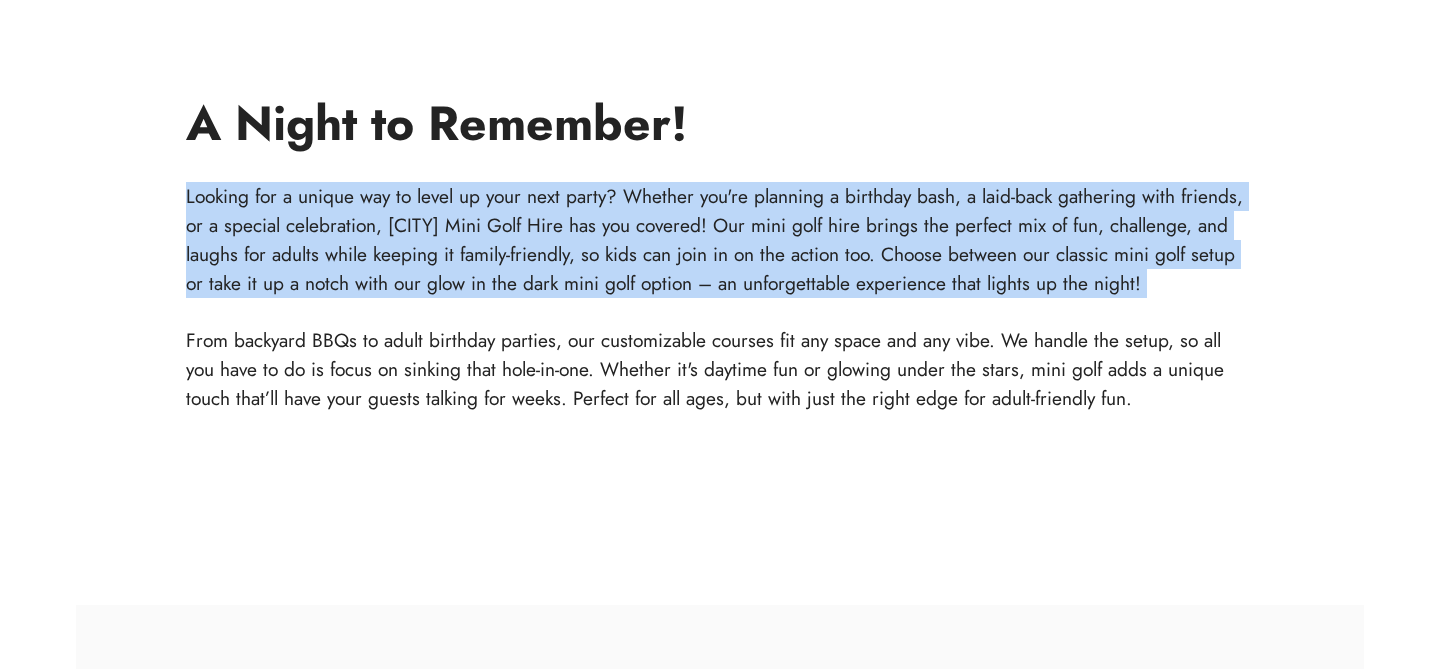 click on "Looking for a unique way to level up your next party? Whether you're planning a birthday bash, a laid-back gathering with friends, or a special celebration, Sydney Mini Golf Hire has you covered! Our mini golf hire brings the perfect mix of fun, challenge, and laughs for adults while keeping it family-friendly, so kids can join in on the action too. Choose between our classic mini golf setup or take it up a notch with our glow in the dark mini golf option – an unforgettable experience that lights up the night! From backyard BBQs to adult birthday parties, our customizable courses fit any space and any vibe. We handle the setup, so all you have to do is focus on sinking that hole-in-one. Whether it's daytime fun or glowing under the stars, mini golf adds a unique touch that’ll have your guests talking for weeks. Perfect for all ages, but with just the right edge for adult-friendly fun." at bounding box center [720, 297] 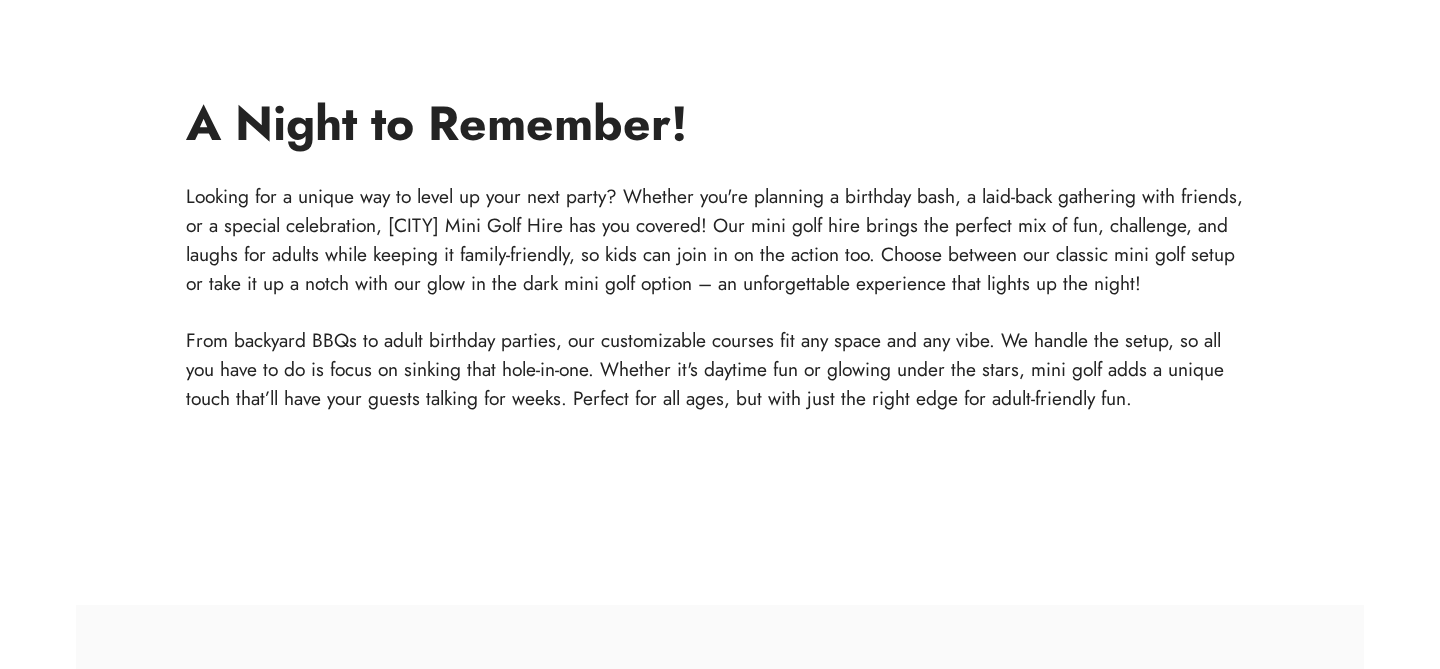 click on "Looking for a unique way to level up your next party? Whether you're planning a birthday bash, a laid-back gathering with friends, or a special celebration, Sydney Mini Golf Hire has you covered! Our mini golf hire brings the perfect mix of fun, challenge, and laughs for adults while keeping it family-friendly, so kids can join in on the action too. Choose between our classic mini golf setup or take it up a notch with our glow in the dark mini golf option – an unforgettable experience that lights up the night! From backyard BBQs to adult birthday parties, our customizable courses fit any space and any vibe. We handle the setup, so all you have to do is focus on sinking that hole-in-one. Whether it's daytime fun or glowing under the stars, mini golf adds a unique touch that’ll have your guests talking for weeks. Perfect for all ages, but with just the right edge for adult-friendly fun." at bounding box center (720, 297) 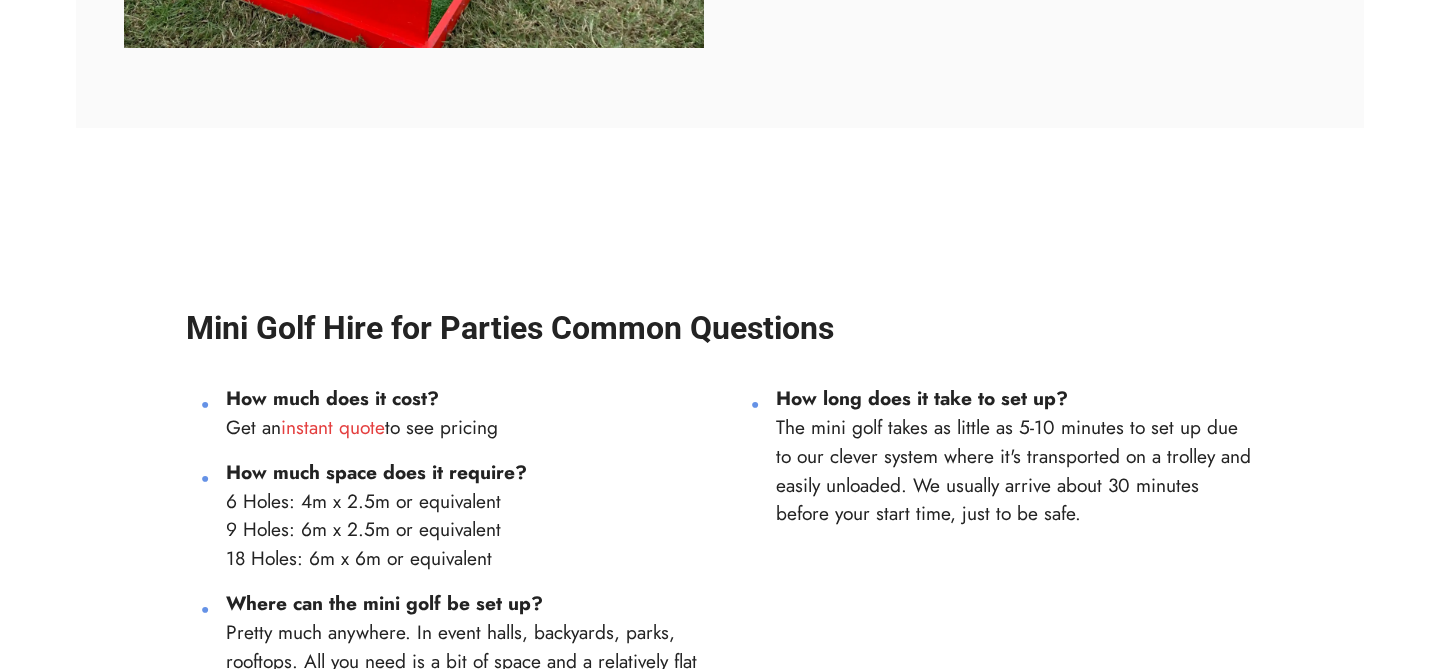 scroll, scrollTop: 3687, scrollLeft: 0, axis: vertical 